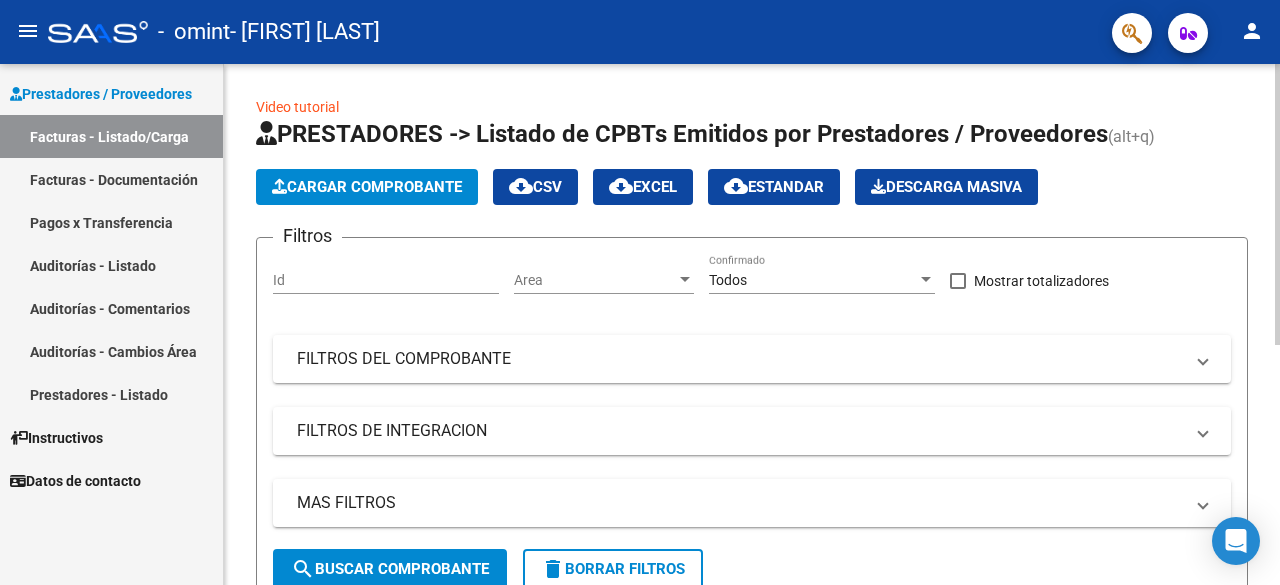 scroll, scrollTop: 0, scrollLeft: 0, axis: both 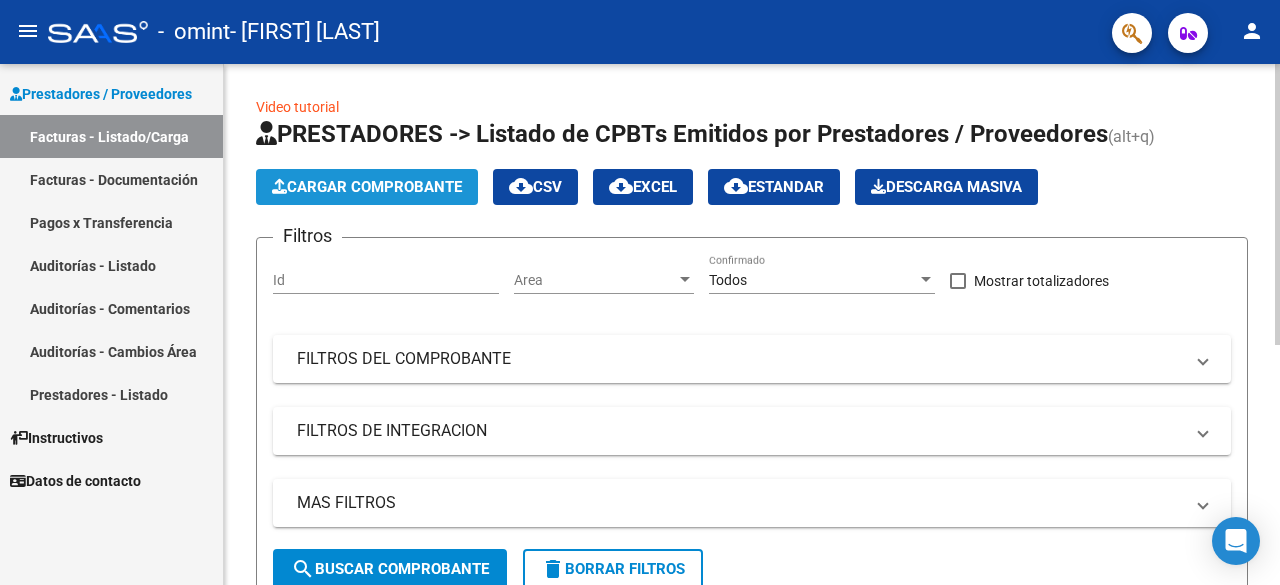 click on "Cargar Comprobante" 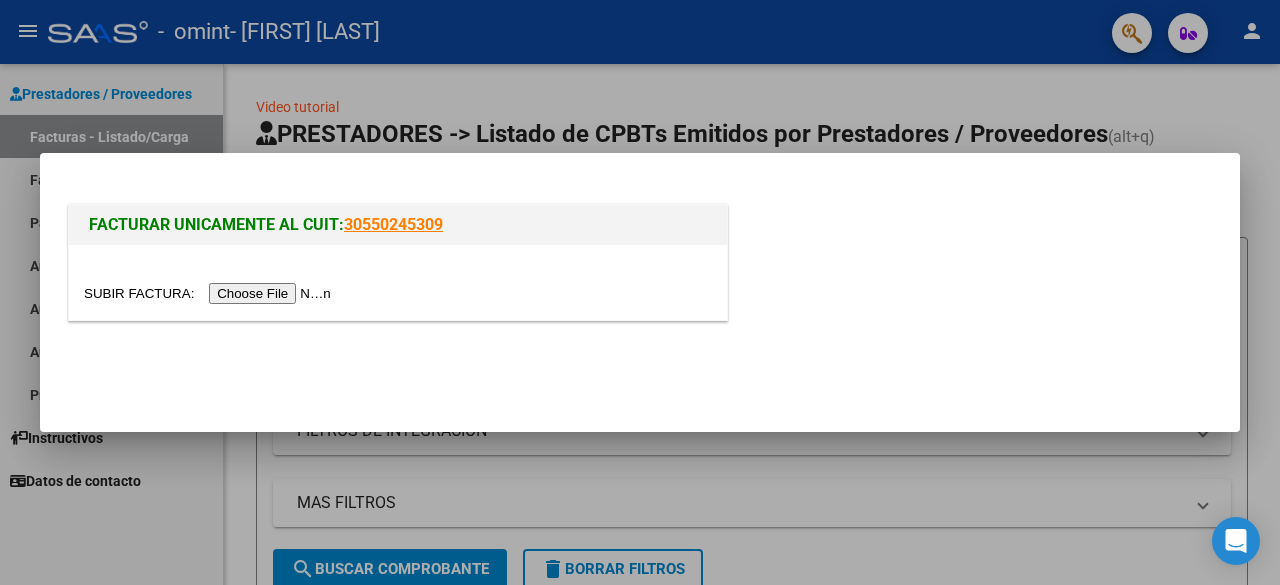 click at bounding box center [210, 293] 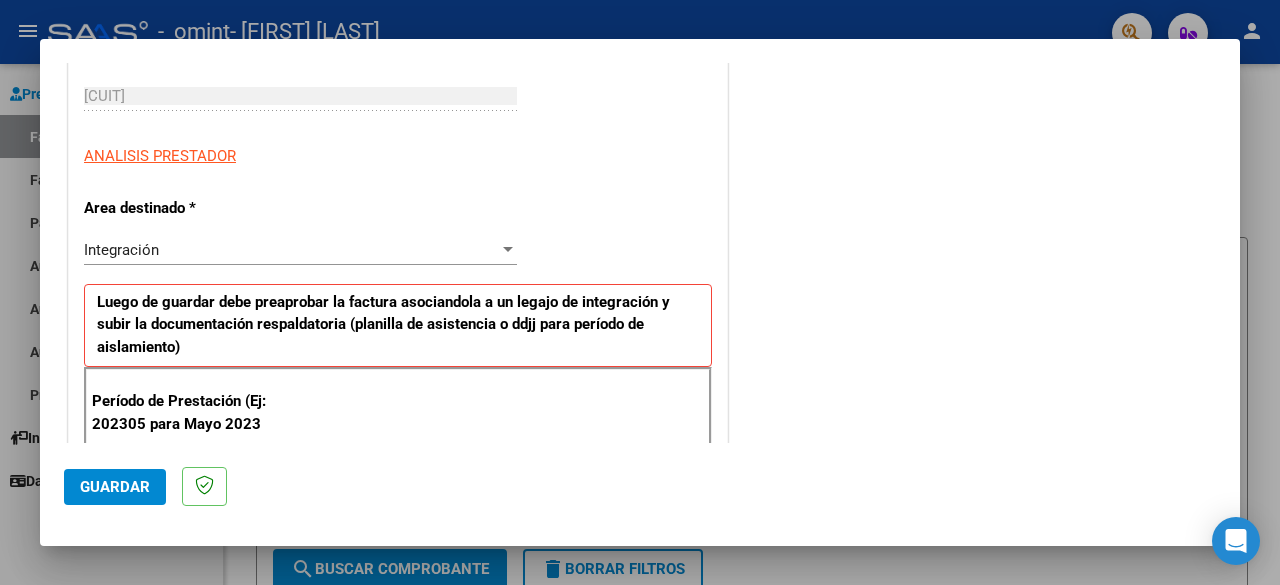 scroll, scrollTop: 200, scrollLeft: 0, axis: vertical 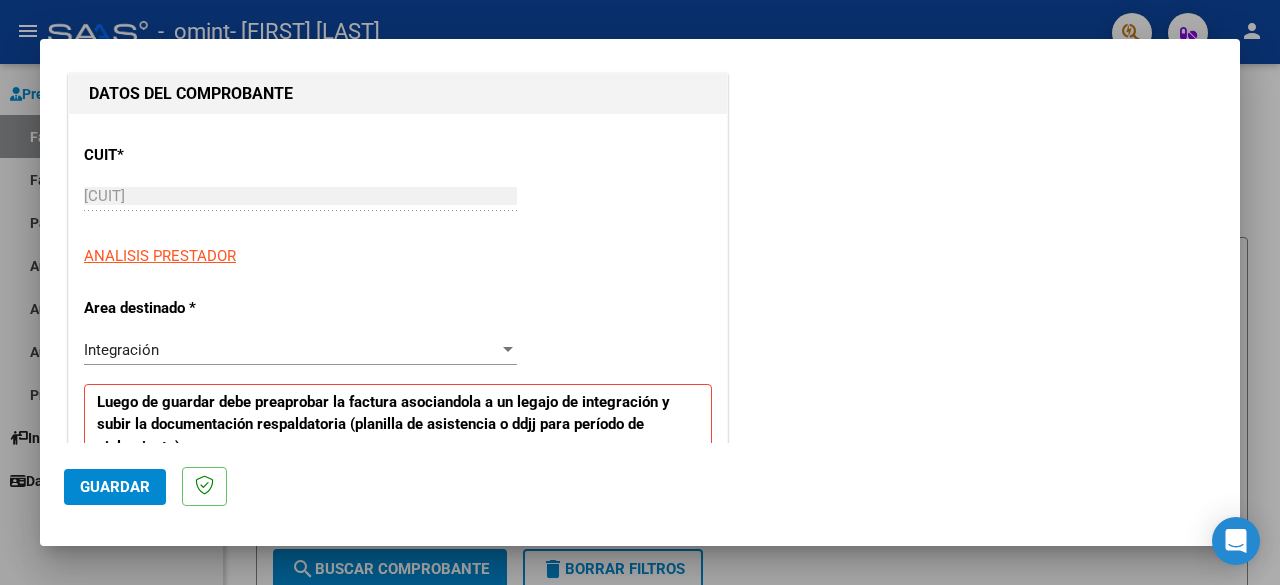 click on "Integración Seleccionar Area" at bounding box center (300, 350) 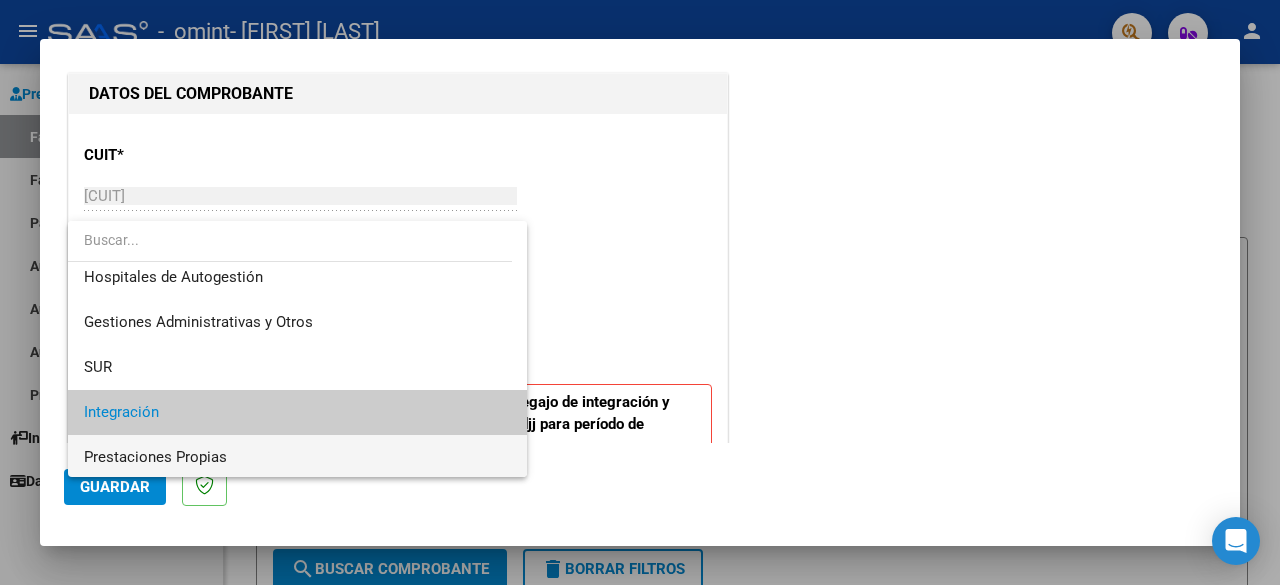 scroll, scrollTop: 0, scrollLeft: 0, axis: both 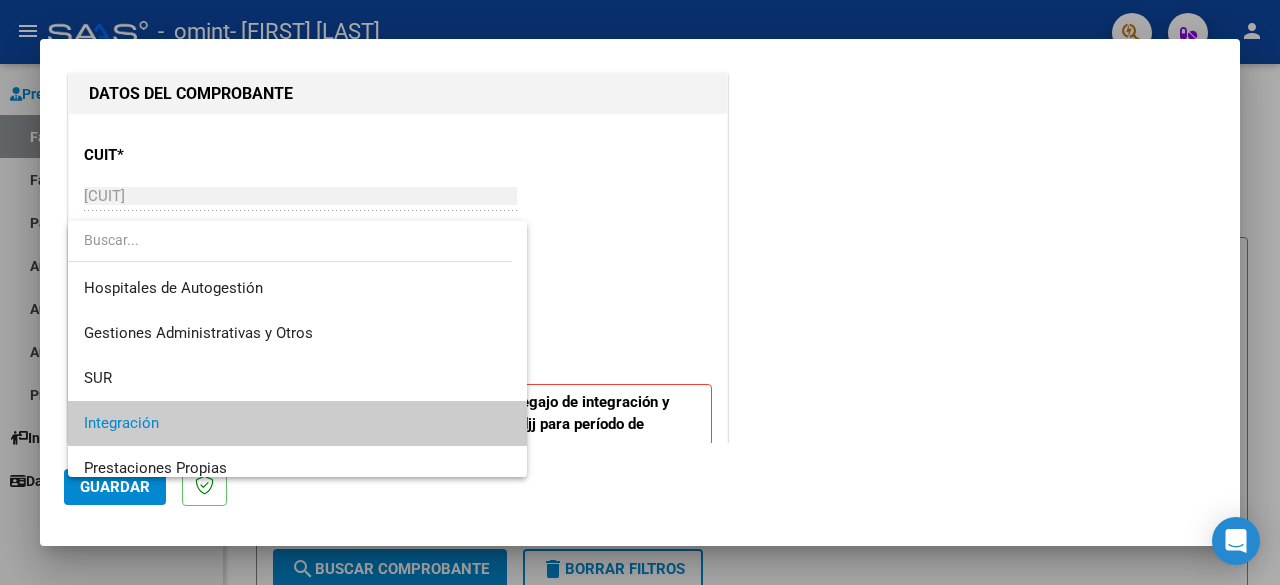 click at bounding box center (640, 292) 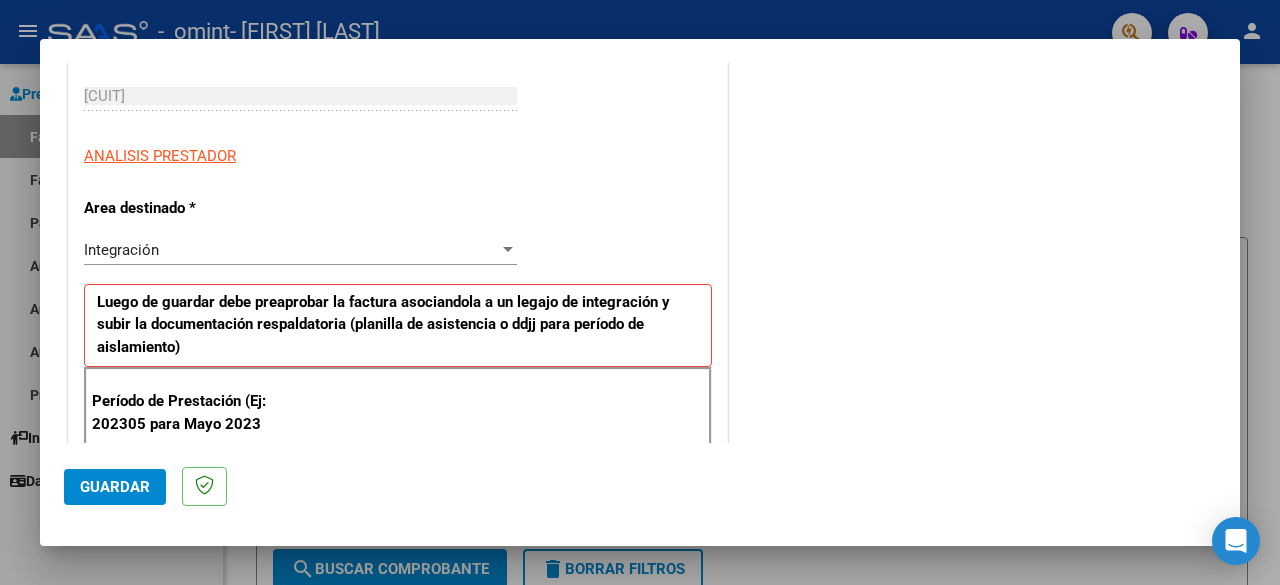 scroll, scrollTop: 400, scrollLeft: 0, axis: vertical 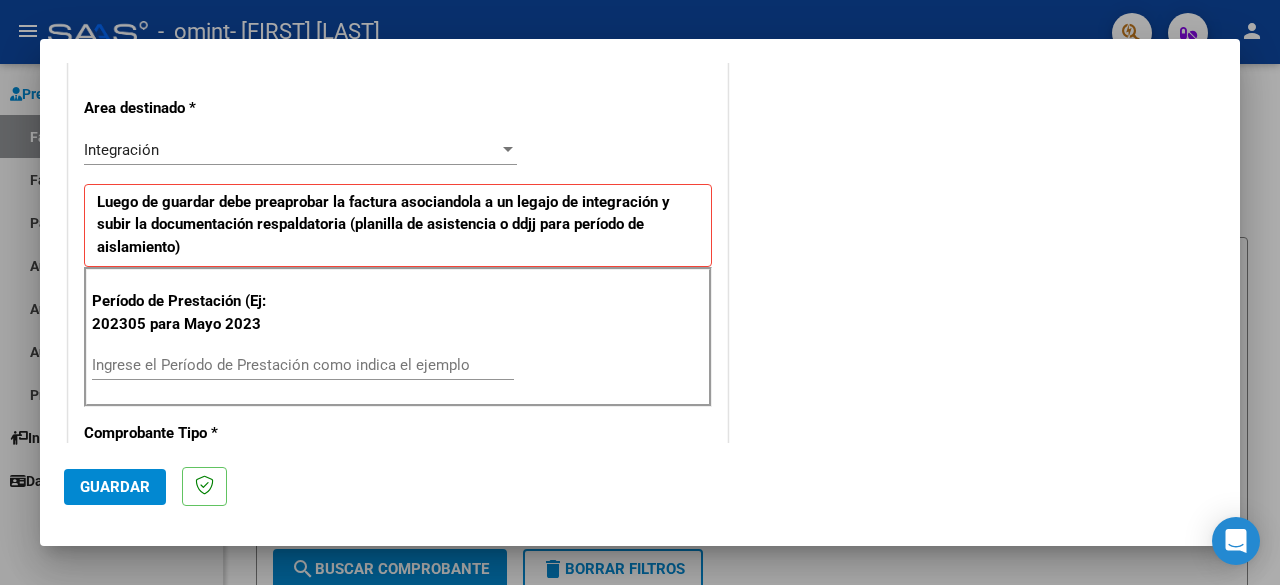 click on "Ingrese el Período de Prestación como indica el ejemplo" at bounding box center [303, 365] 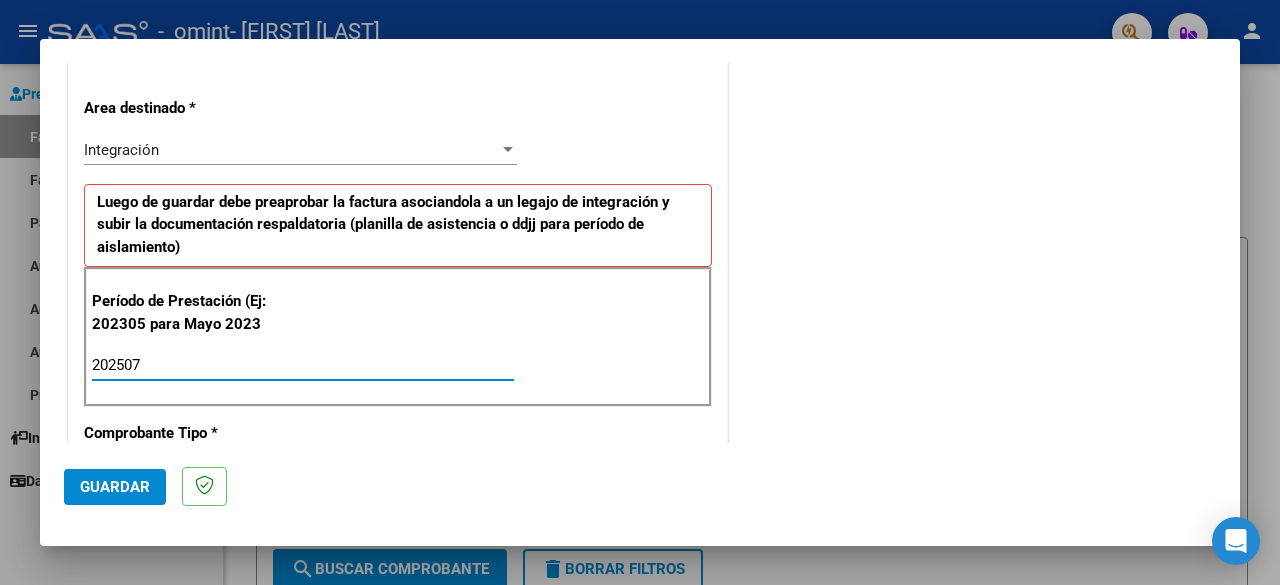 type on "202507" 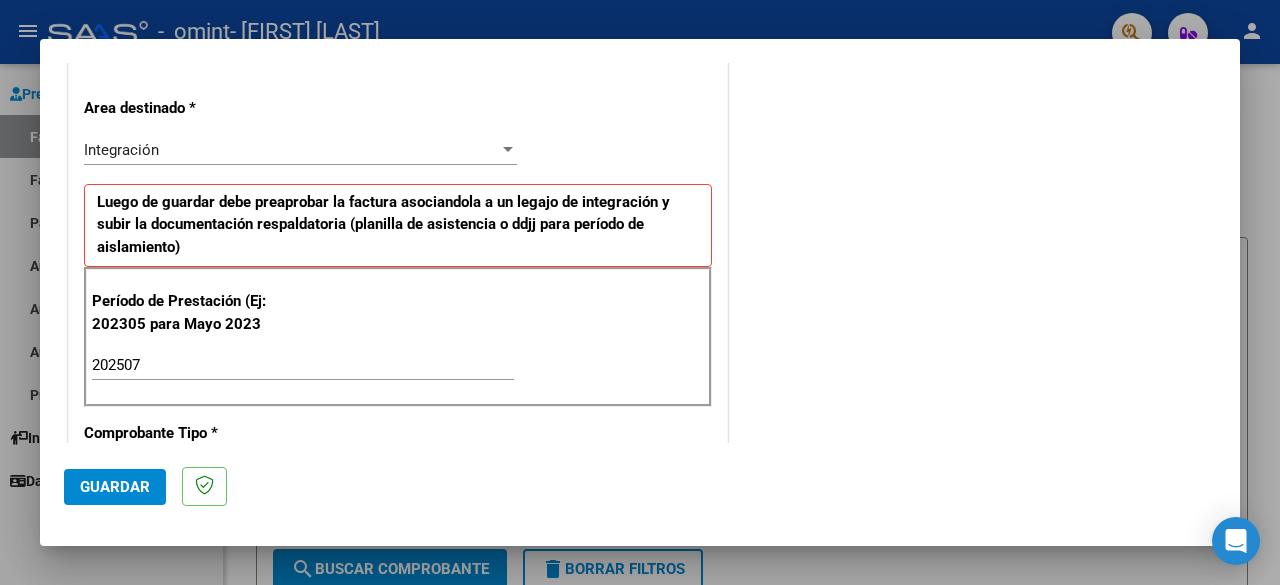 click on "COMENTARIOS Comentarios del Prestador / Gerenciador:" at bounding box center [974, 558] 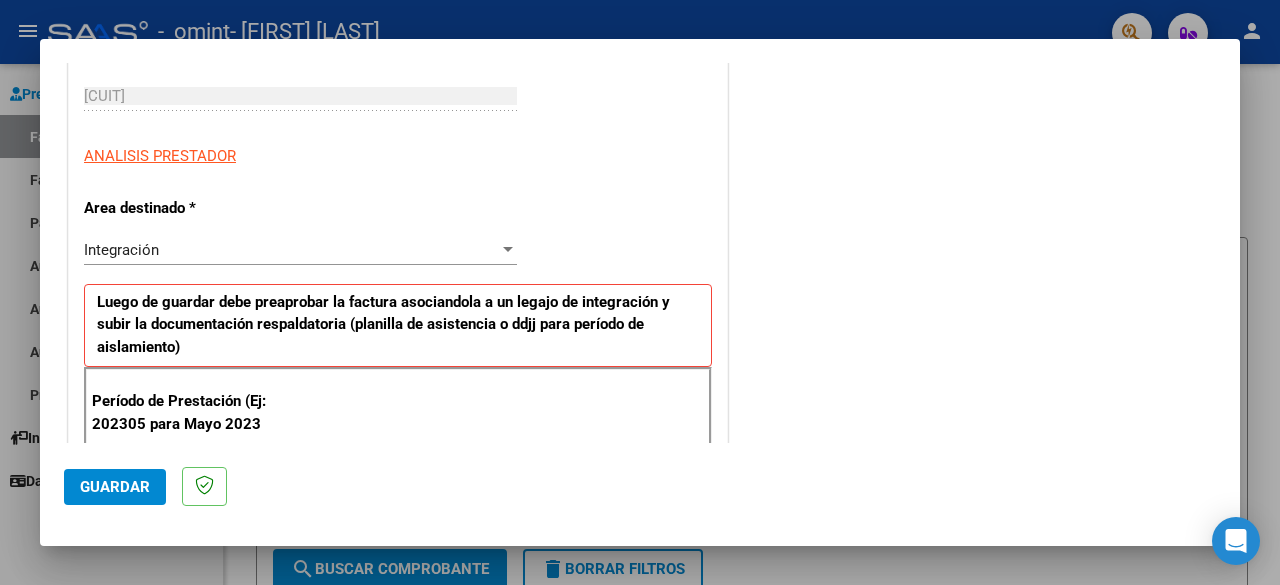 scroll, scrollTop: 400, scrollLeft: 0, axis: vertical 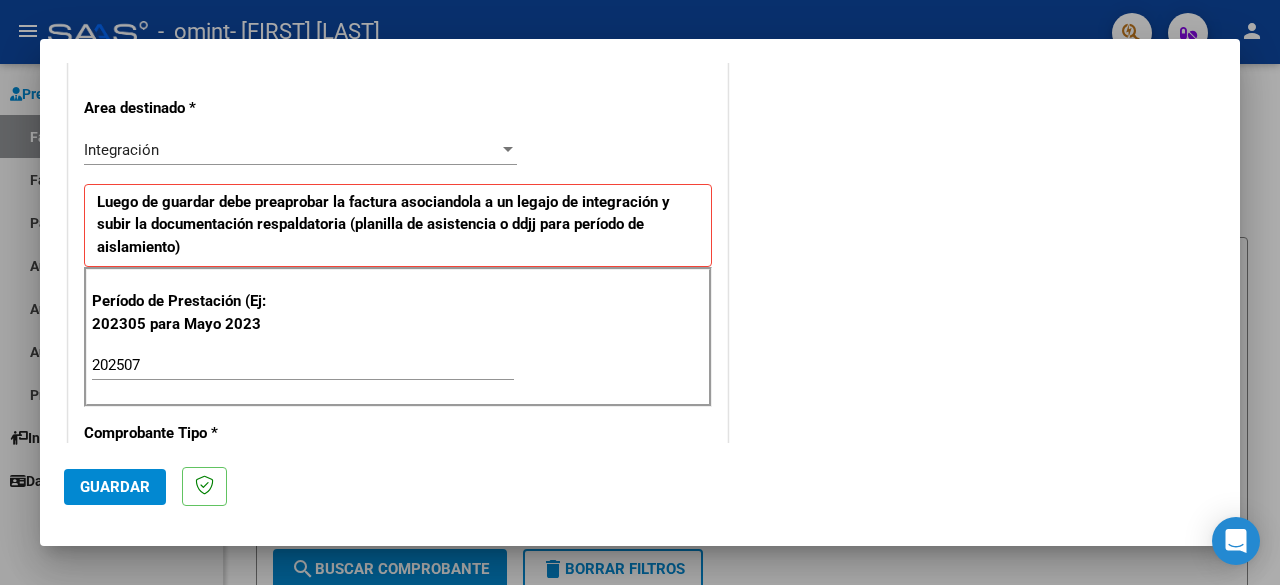 click on "Guardar" 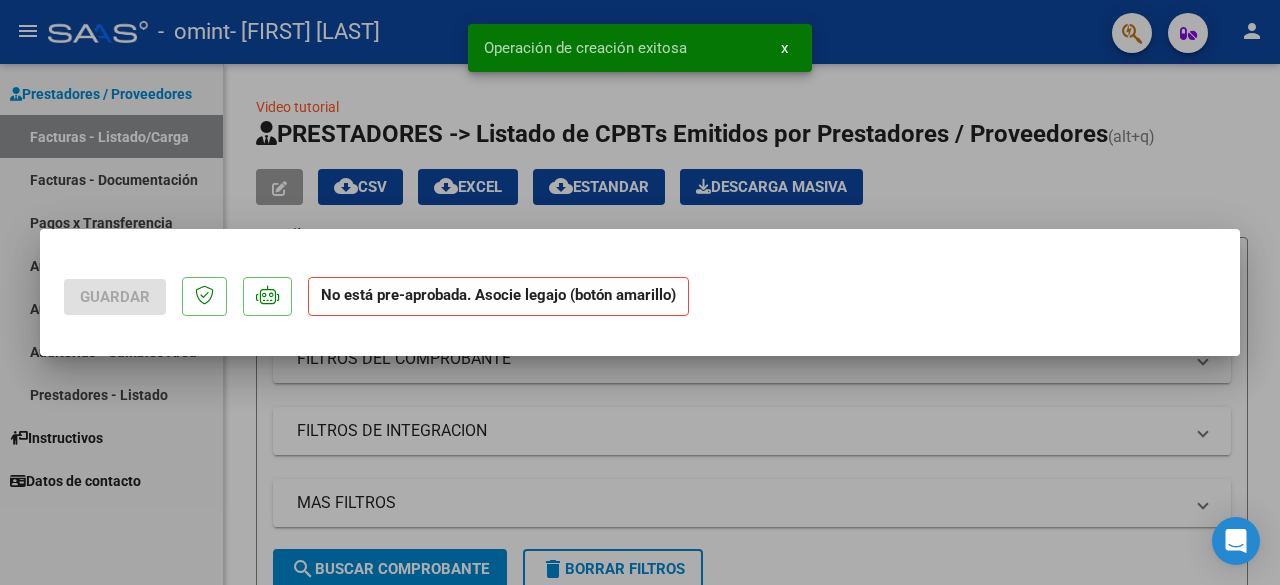 scroll, scrollTop: 0, scrollLeft: 0, axis: both 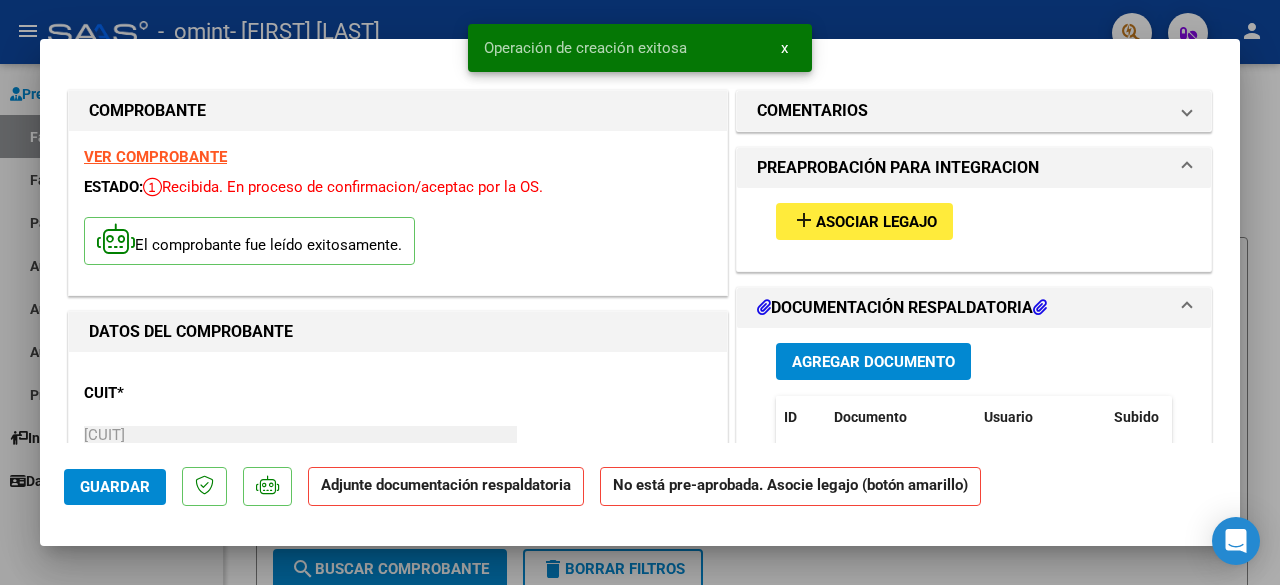 click on "Asociar Legajo" at bounding box center (876, 222) 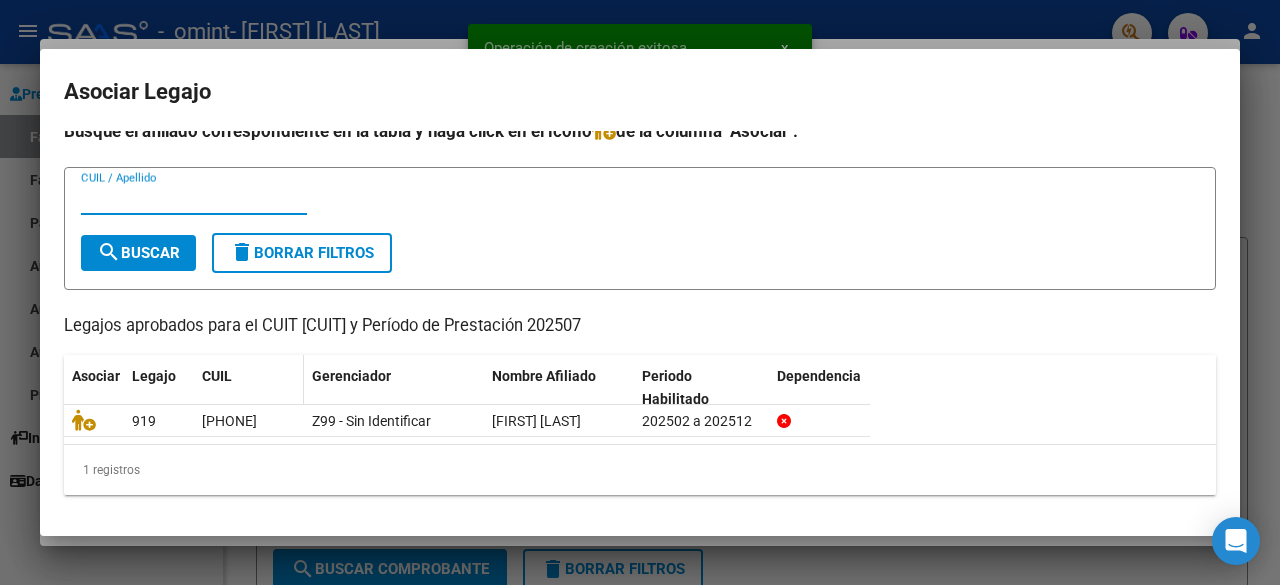 scroll, scrollTop: 25, scrollLeft: 0, axis: vertical 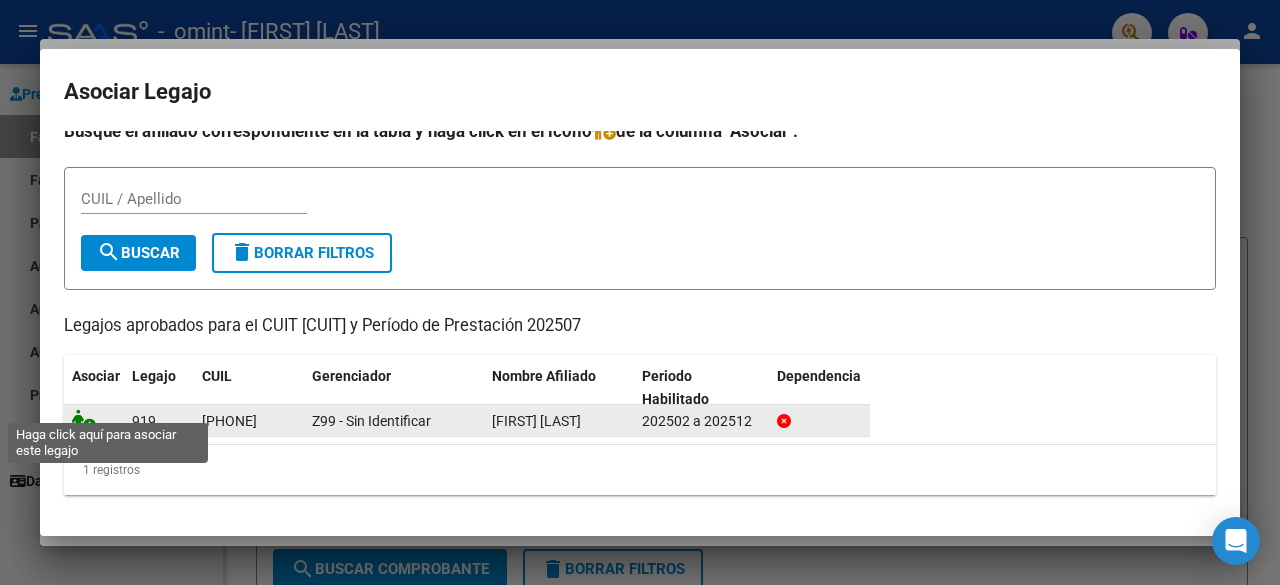 click 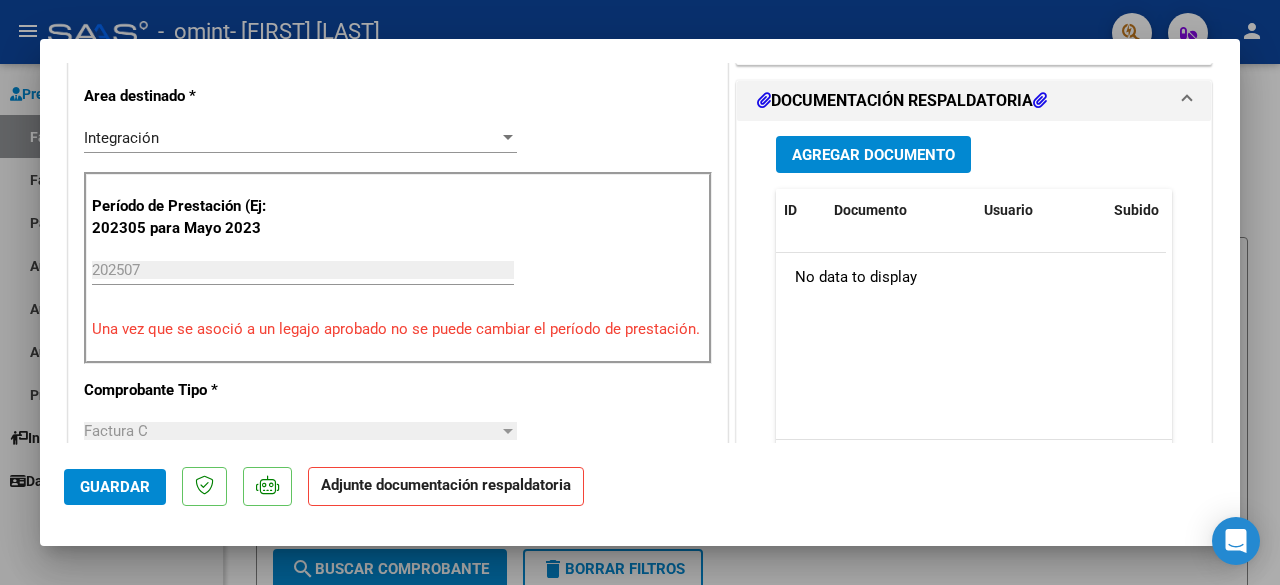 scroll, scrollTop: 500, scrollLeft: 0, axis: vertical 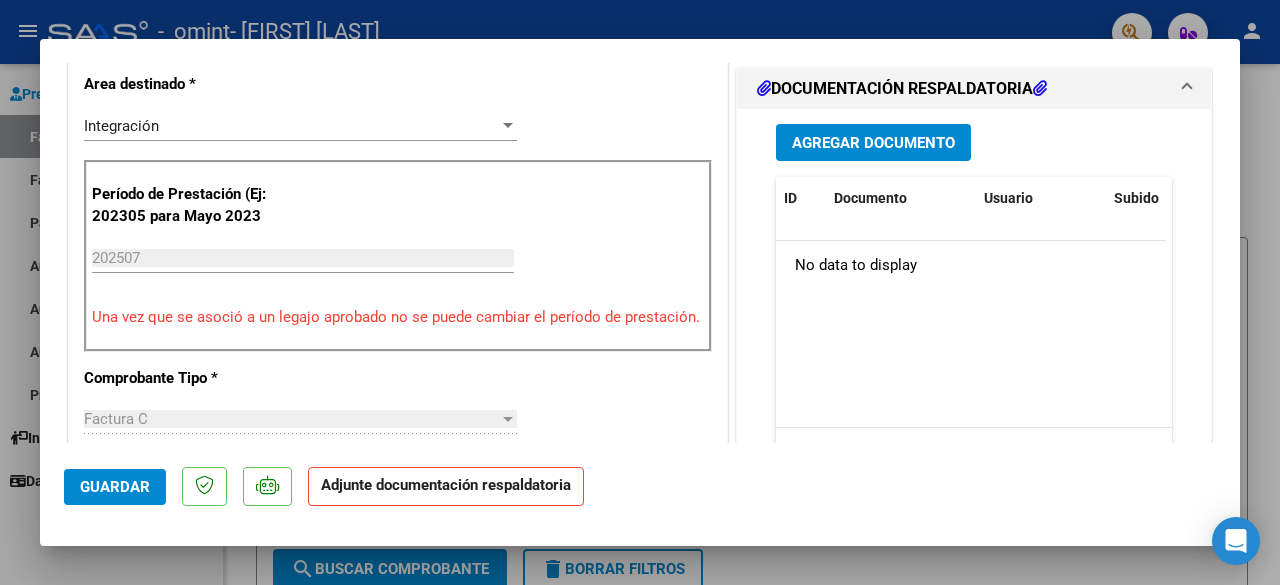click on "Agregar Documento" at bounding box center (873, 143) 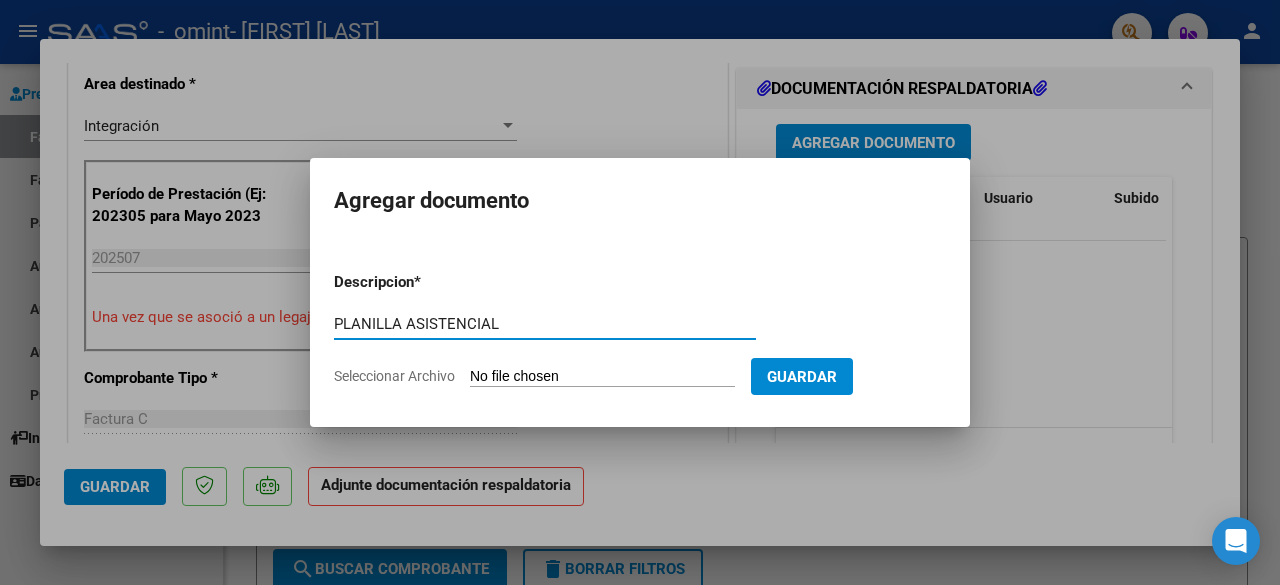 type on "PLANILLA ASISTENCIAL" 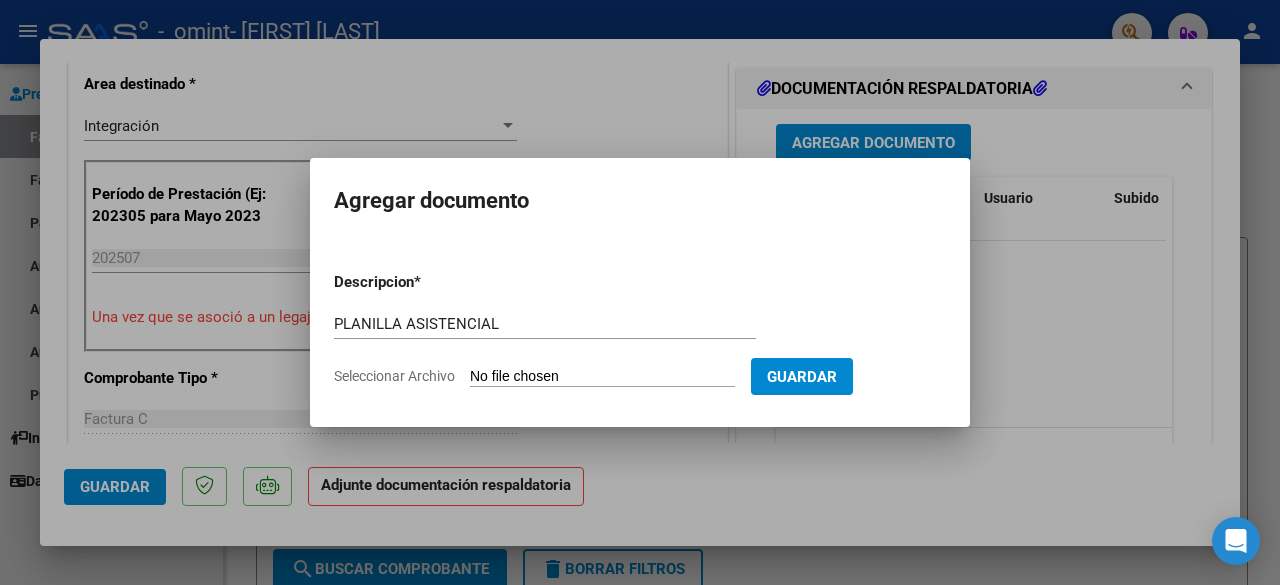 click on "Seleccionar Archivo" at bounding box center [602, 377] 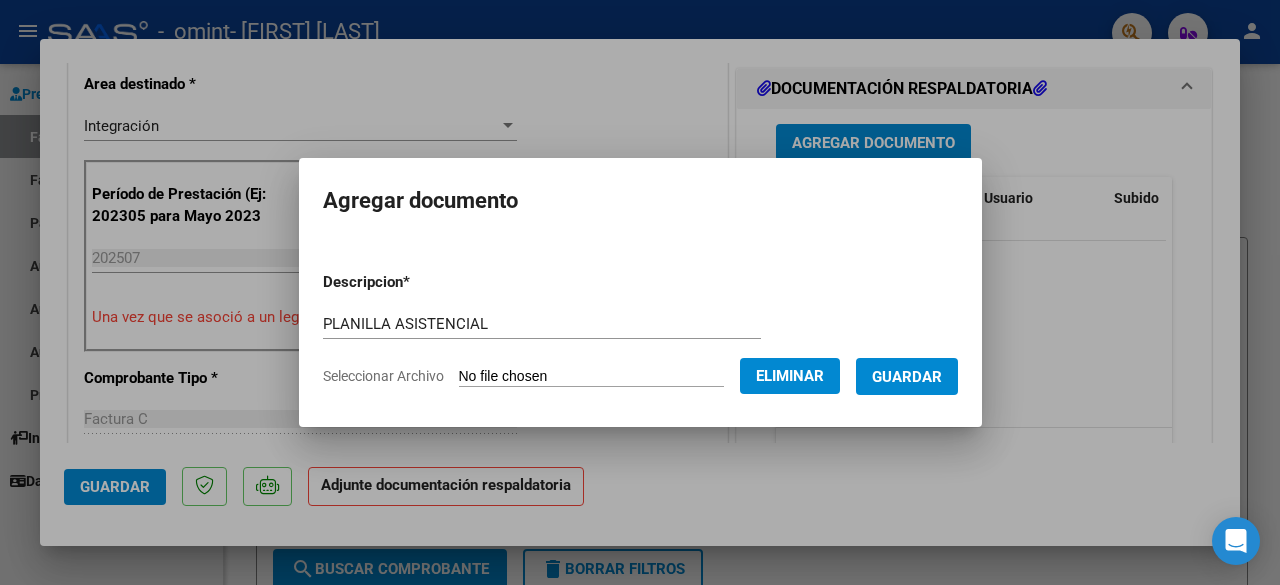 click on "Guardar" at bounding box center (907, 377) 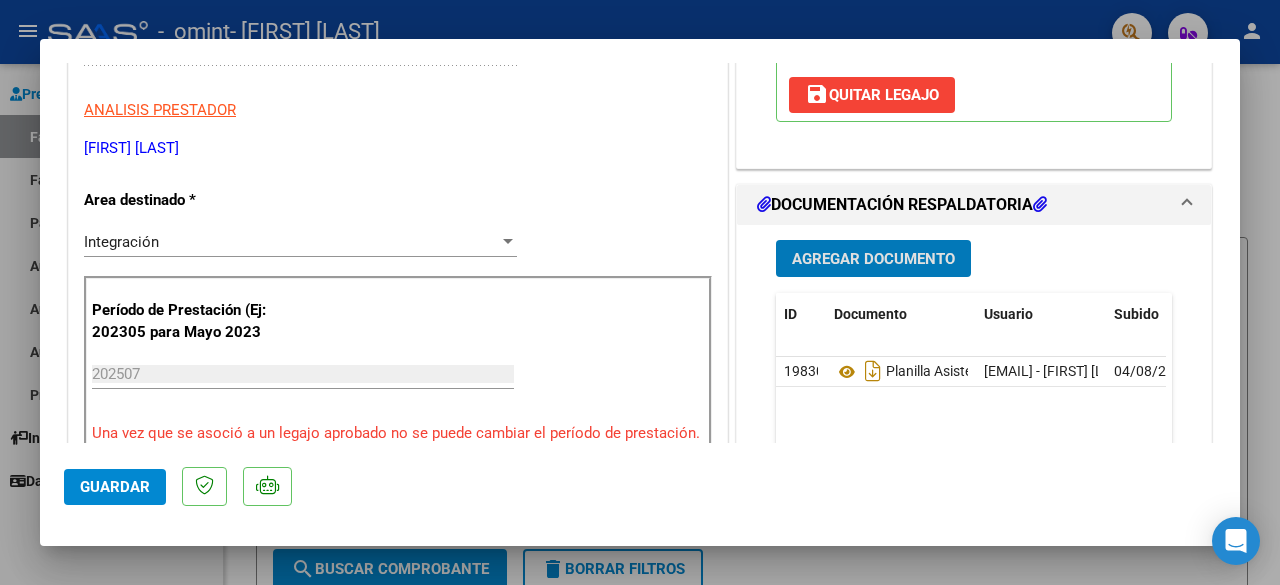 scroll, scrollTop: 428, scrollLeft: 0, axis: vertical 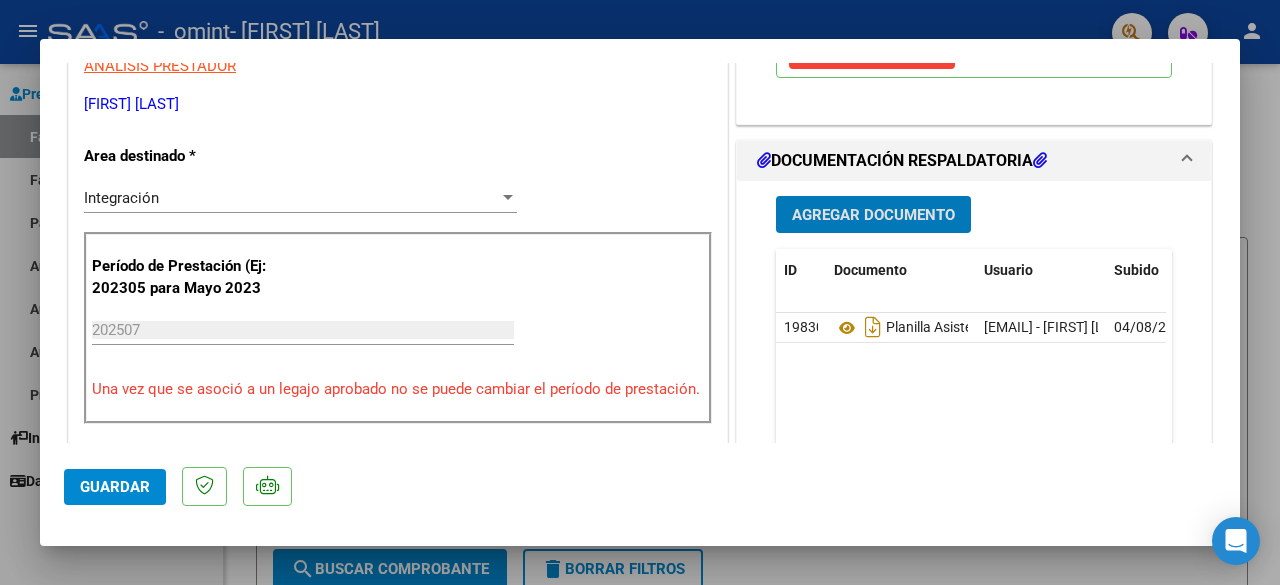 click on "Guardar" 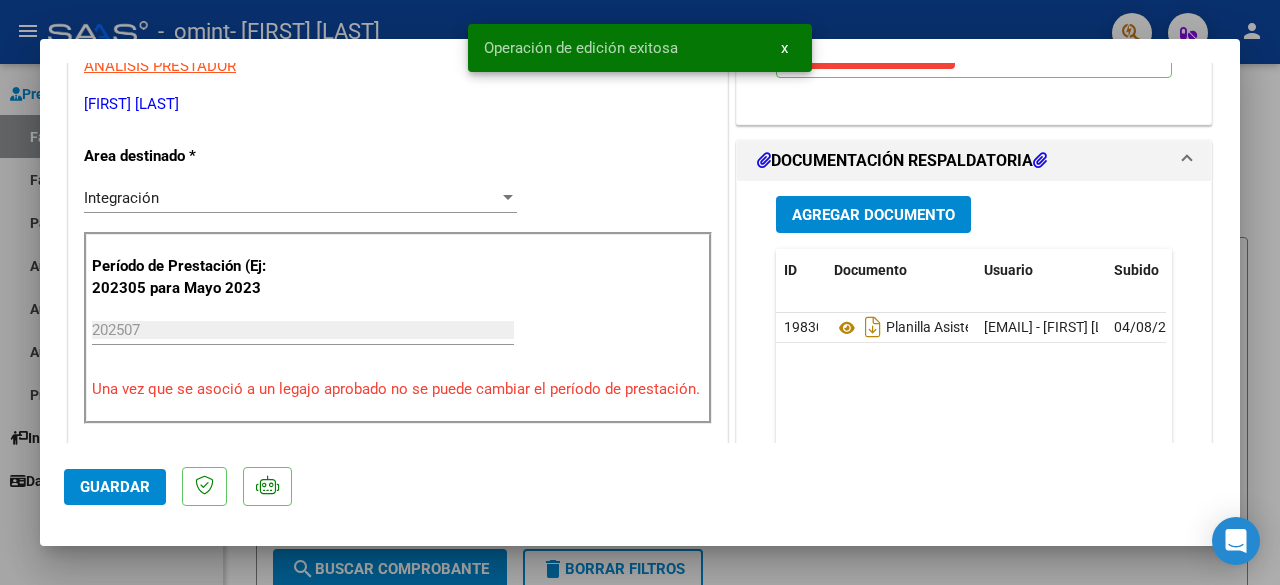 click at bounding box center [640, 292] 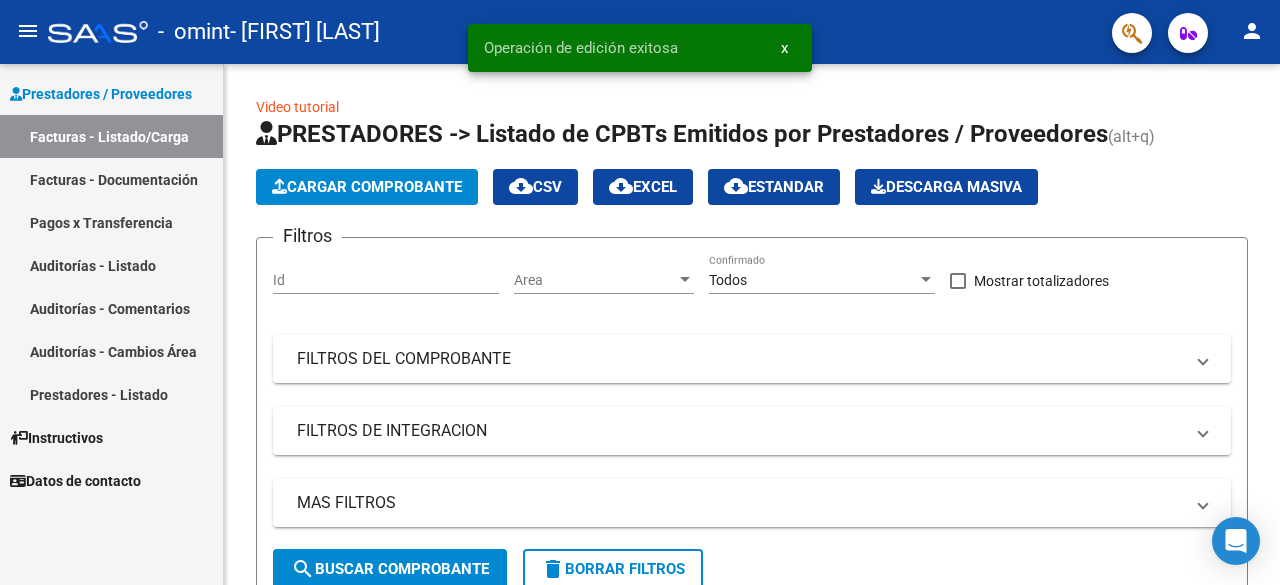 scroll, scrollTop: 400, scrollLeft: 0, axis: vertical 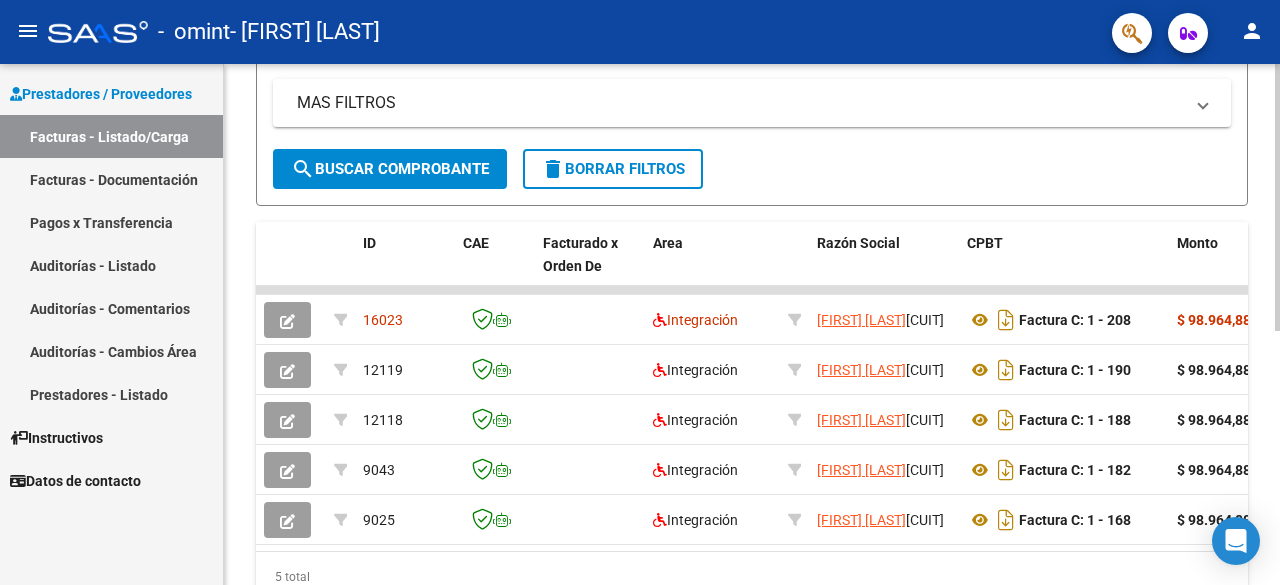 click on "search  Buscar Comprobante" 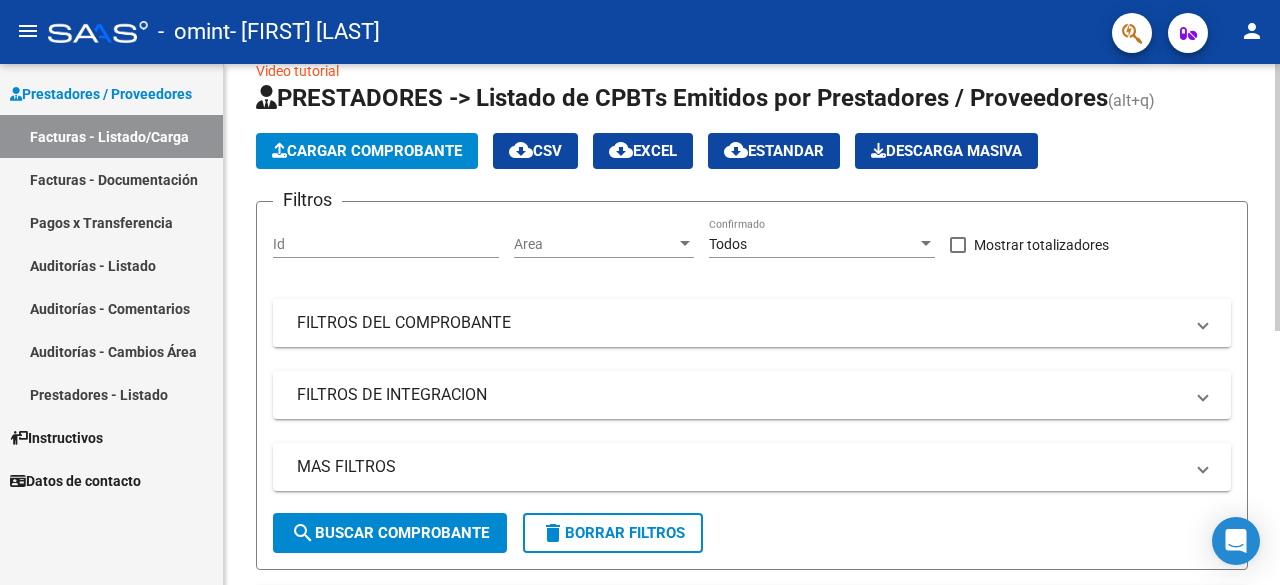 scroll, scrollTop: 0, scrollLeft: 0, axis: both 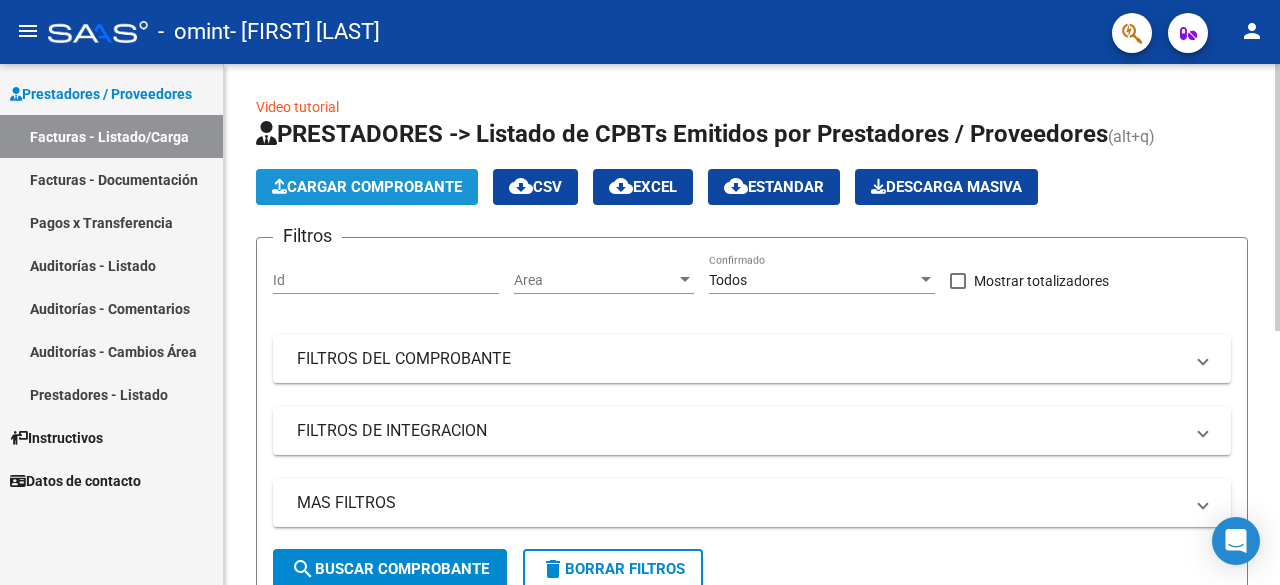 click on "Cargar Comprobante" 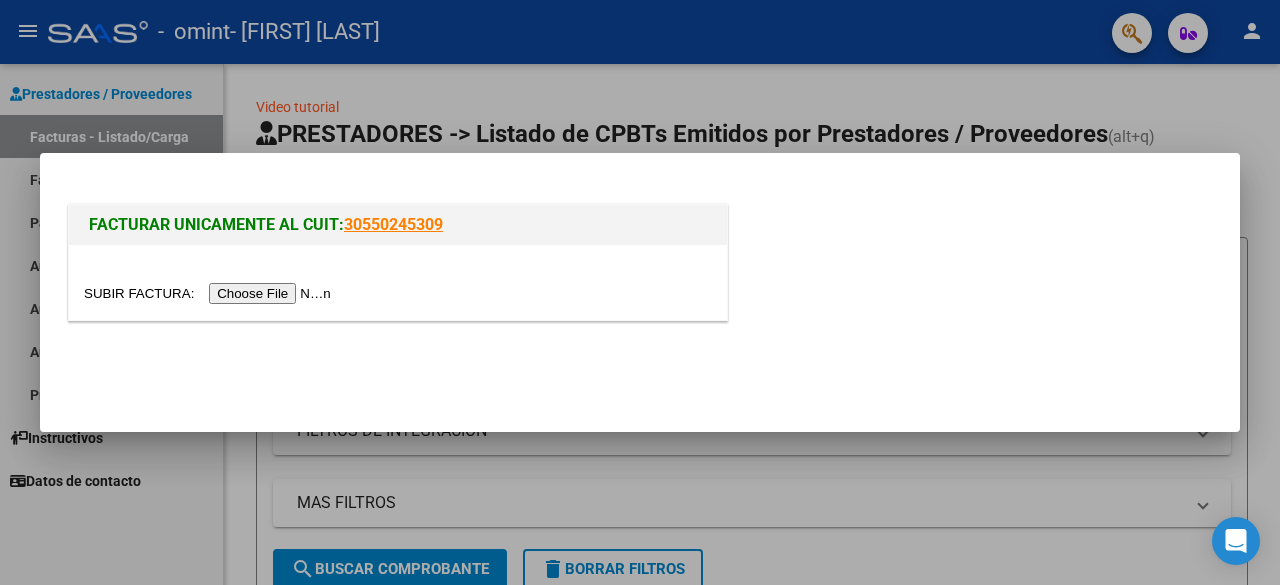 click at bounding box center (210, 293) 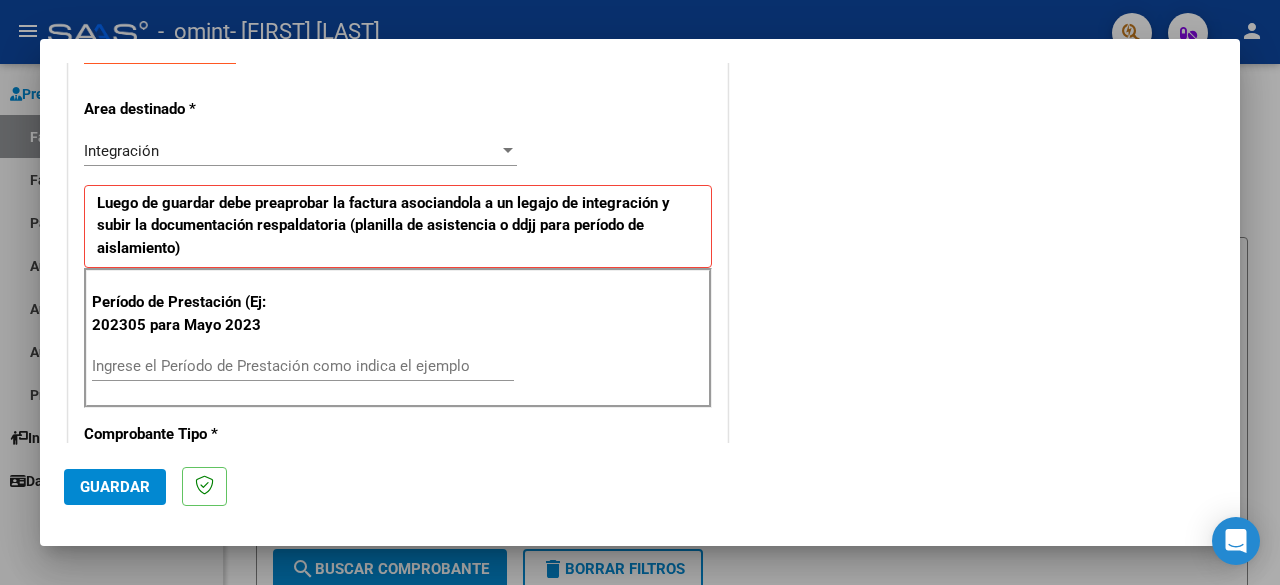 scroll, scrollTop: 400, scrollLeft: 0, axis: vertical 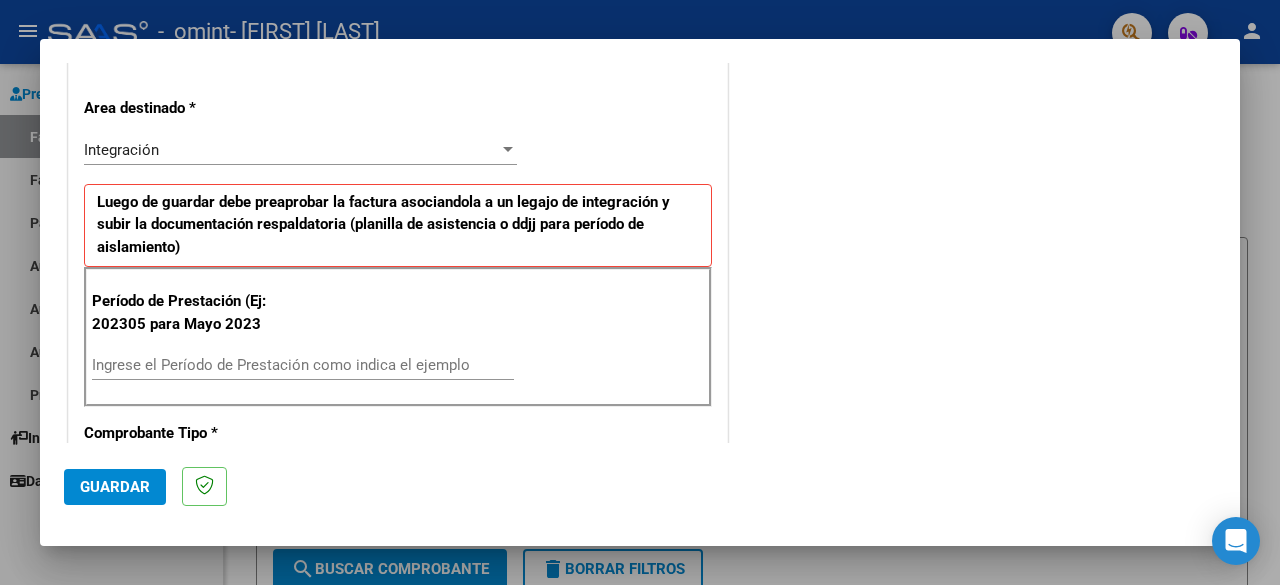 click on "Ingrese el Período de Prestación como indica el ejemplo" at bounding box center (303, 365) 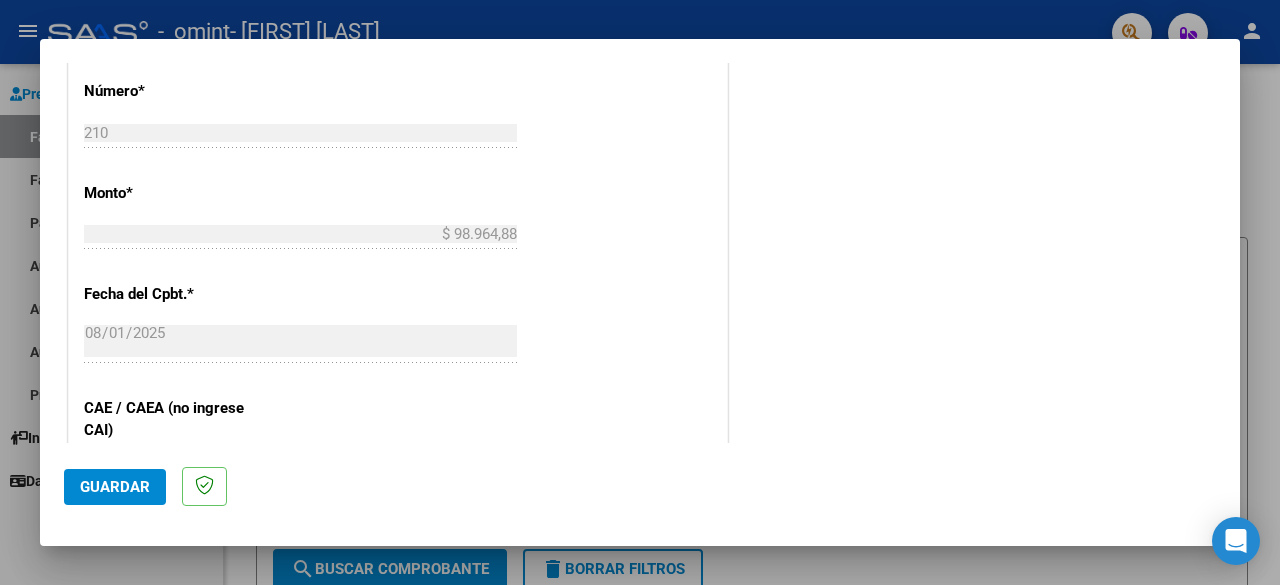 scroll, scrollTop: 1000, scrollLeft: 0, axis: vertical 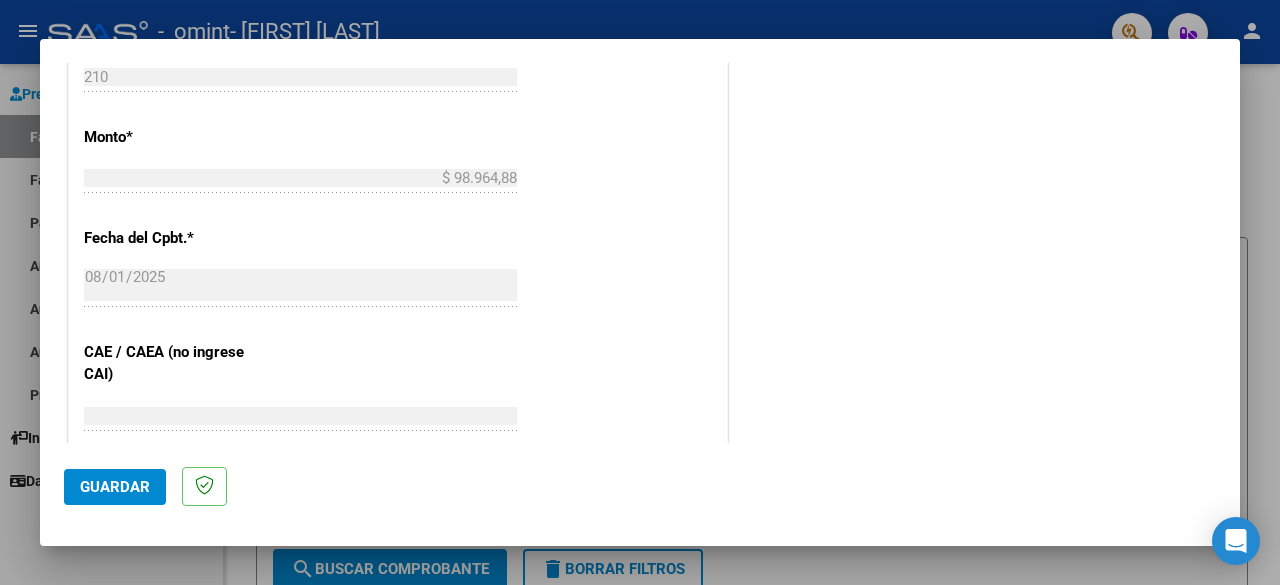 type on "202507" 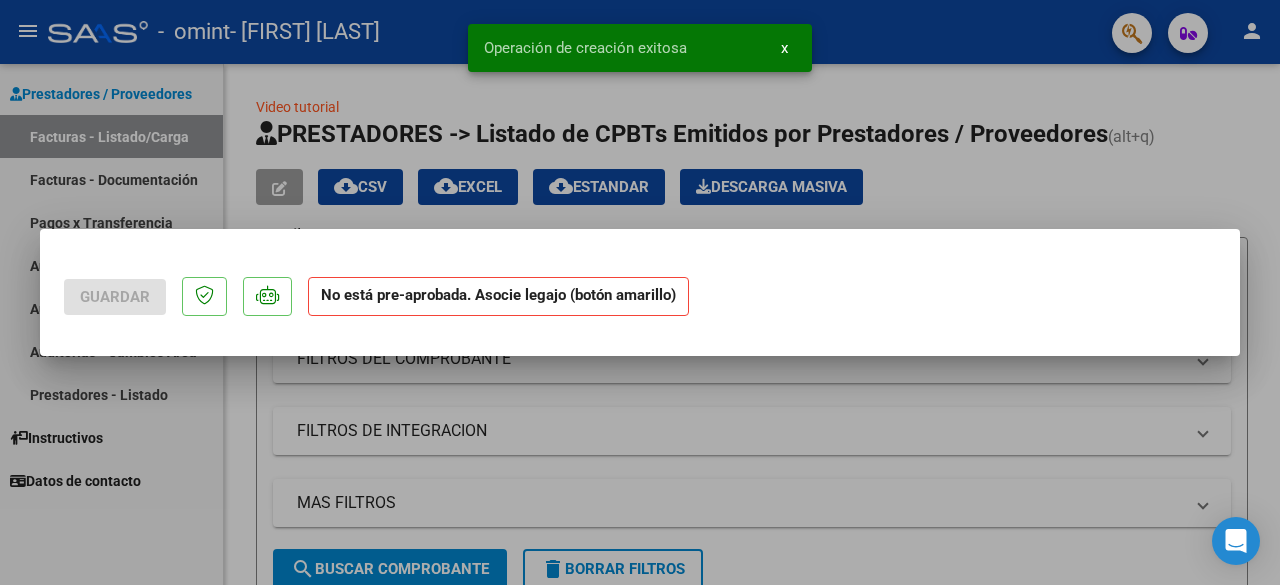 scroll, scrollTop: 0, scrollLeft: 0, axis: both 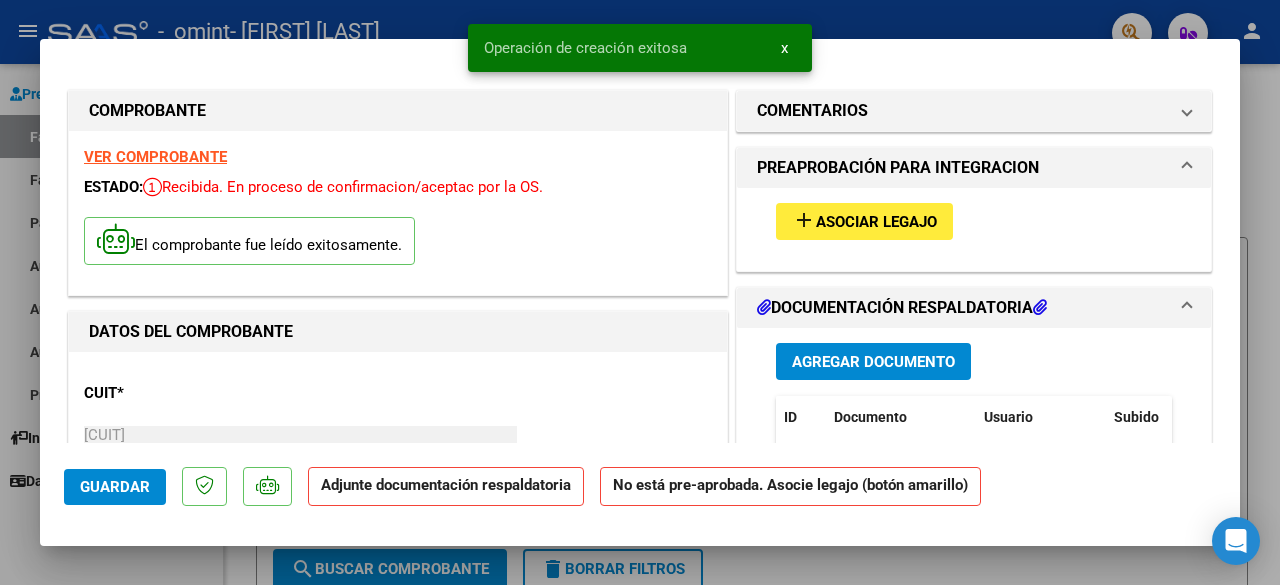 click on "Asociar Legajo" at bounding box center [876, 222] 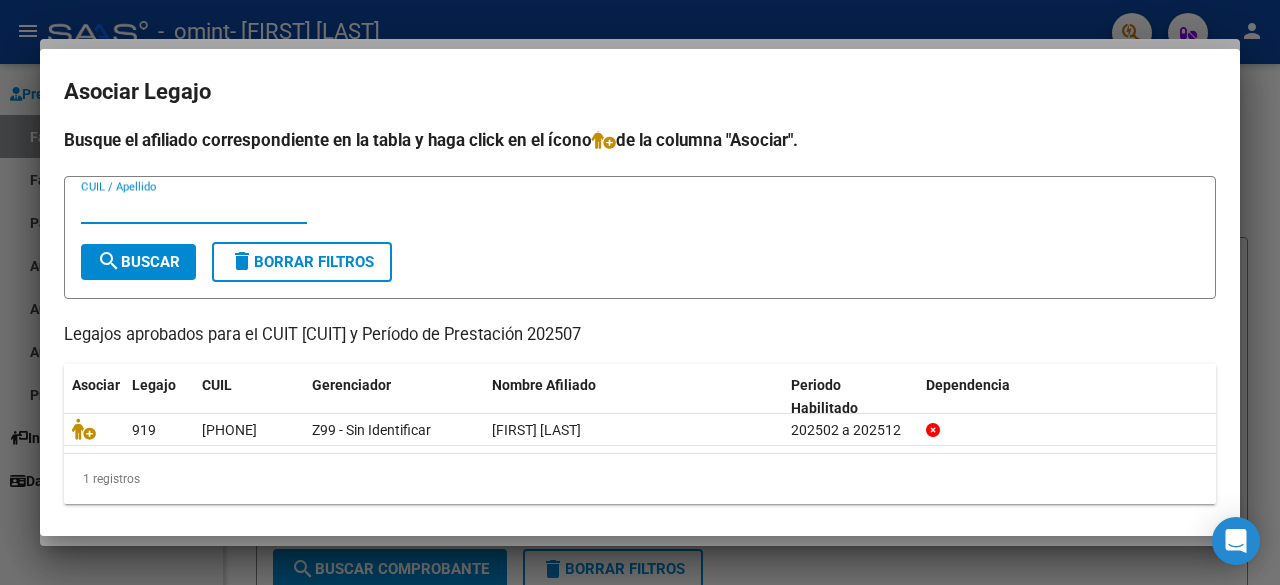 scroll, scrollTop: 0, scrollLeft: 0, axis: both 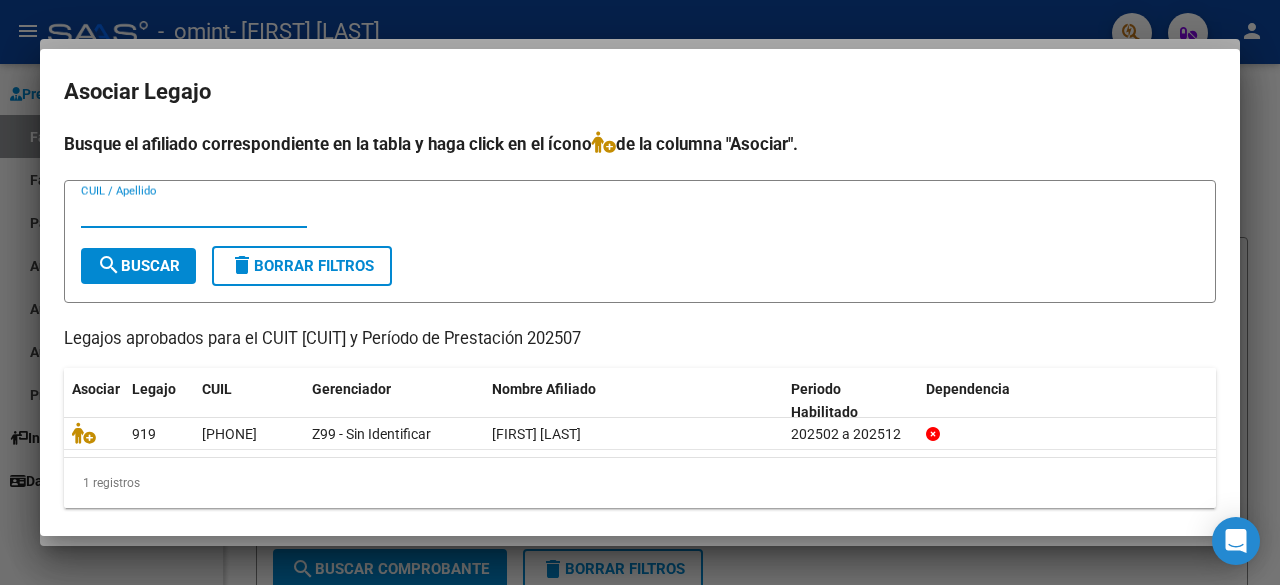 click on "CUIL / Apellido" at bounding box center (194, 212) 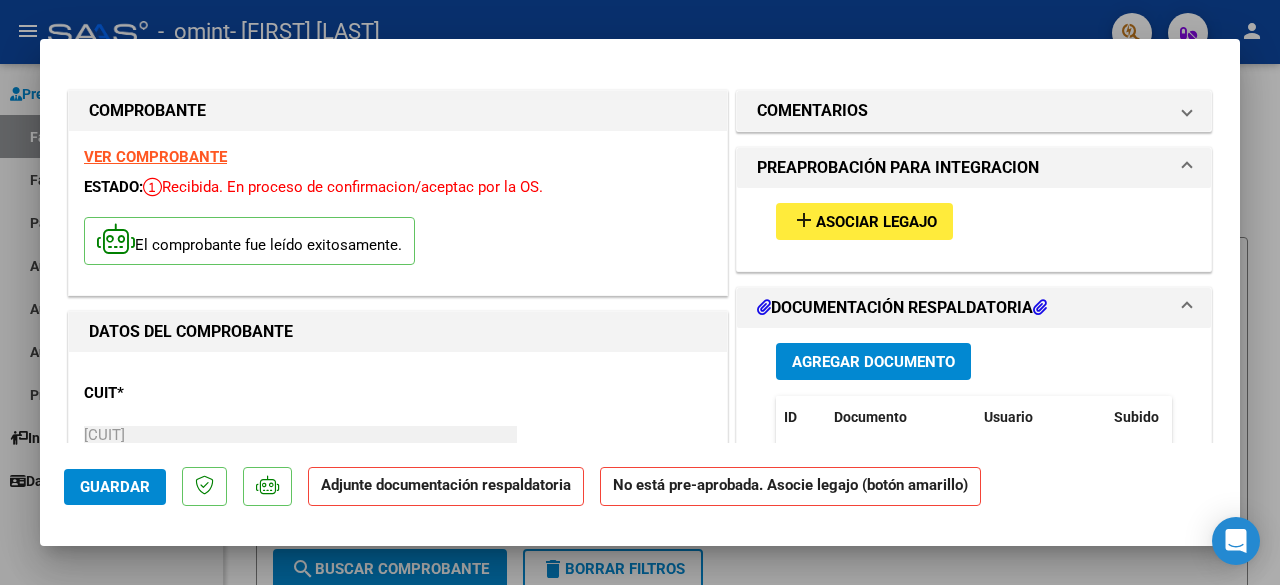 click at bounding box center (640, 292) 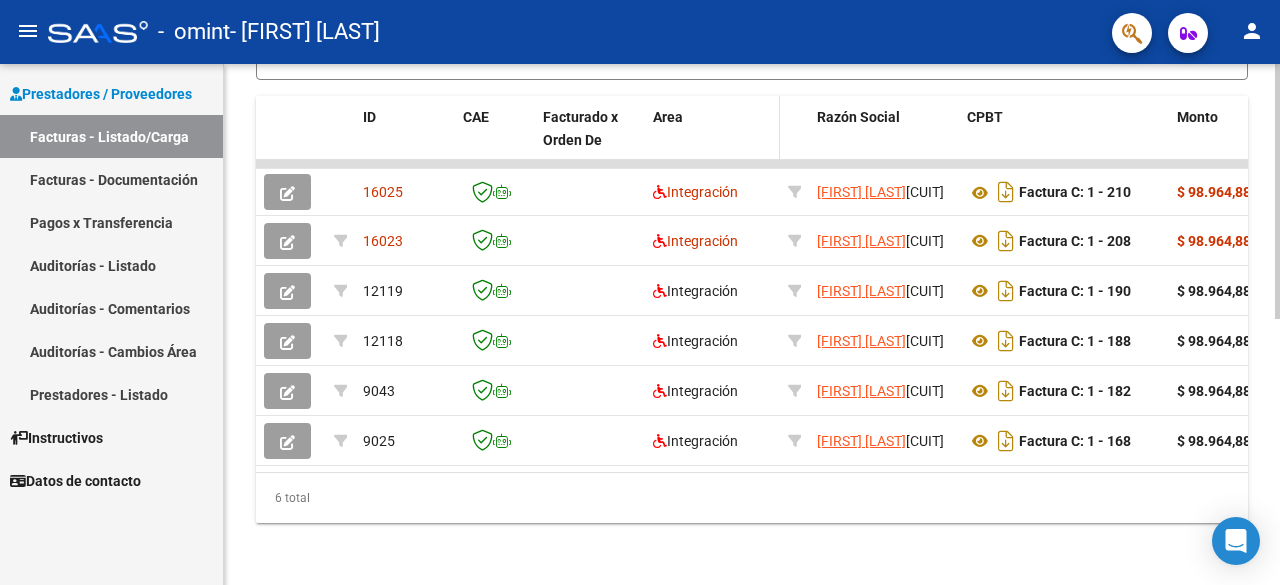 scroll, scrollTop: 544, scrollLeft: 0, axis: vertical 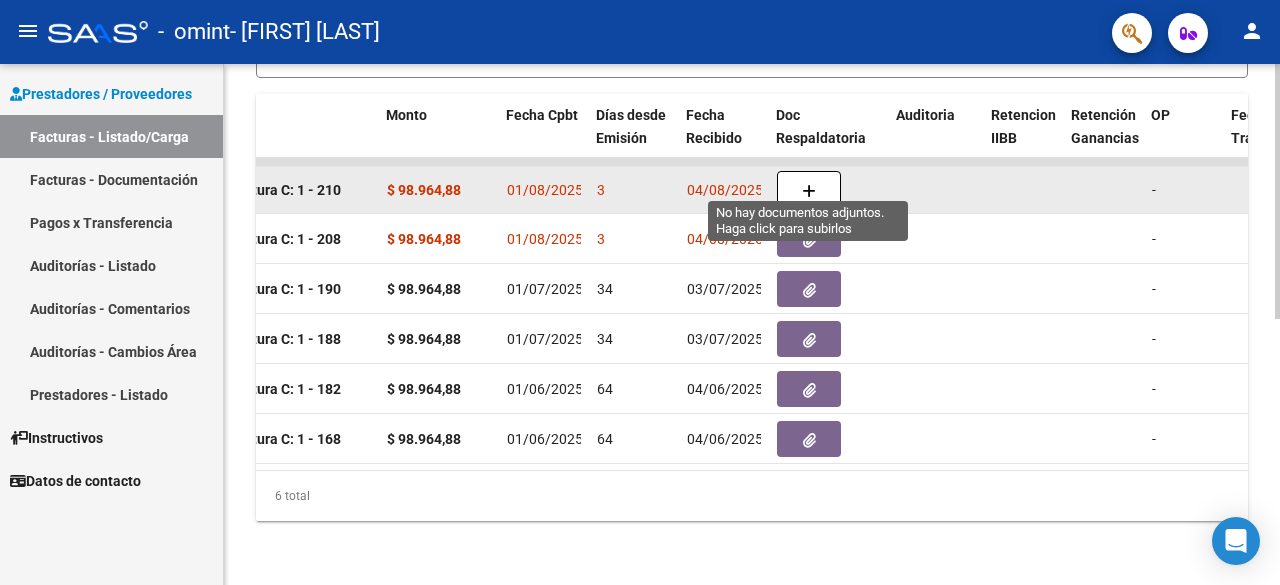 click 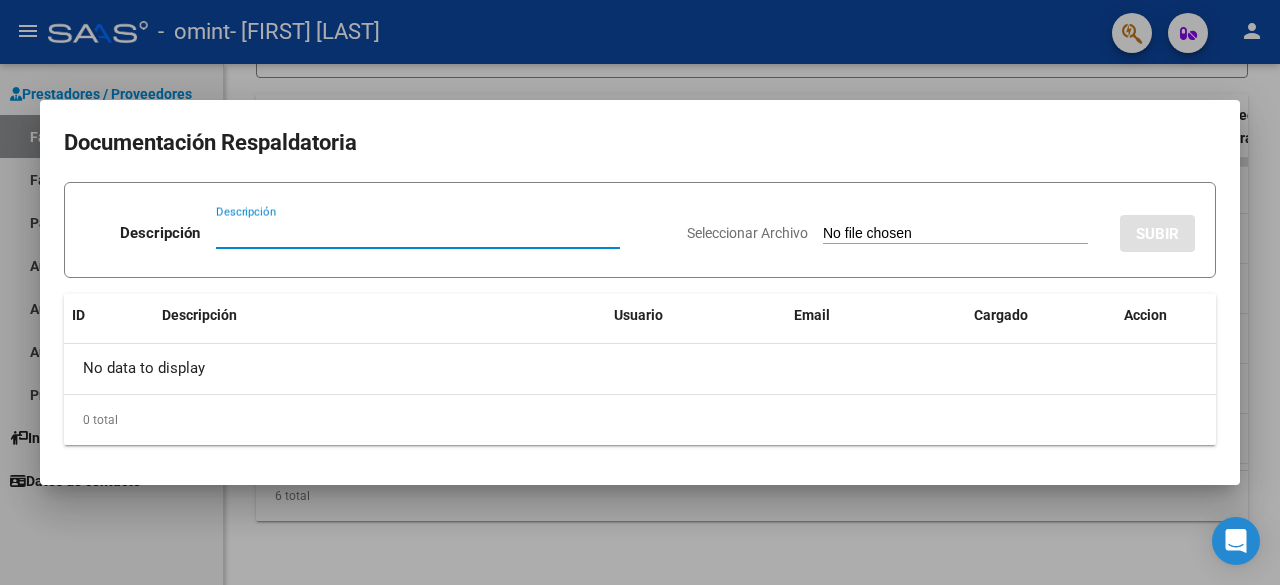 click on "No data to display" 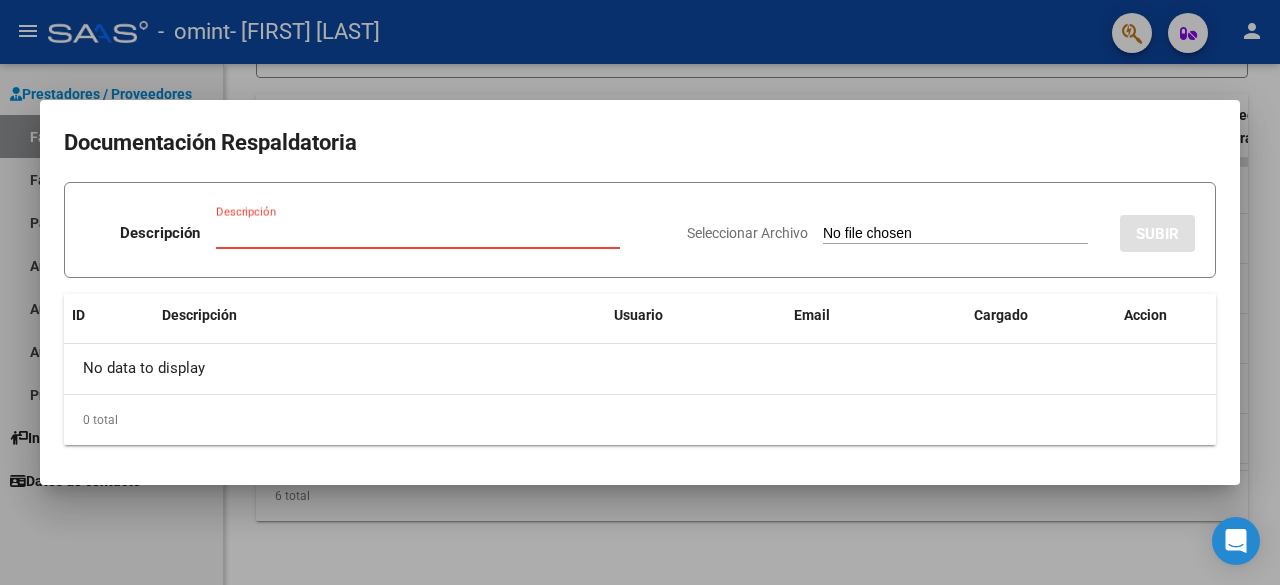click on "Descripción" at bounding box center (418, 233) 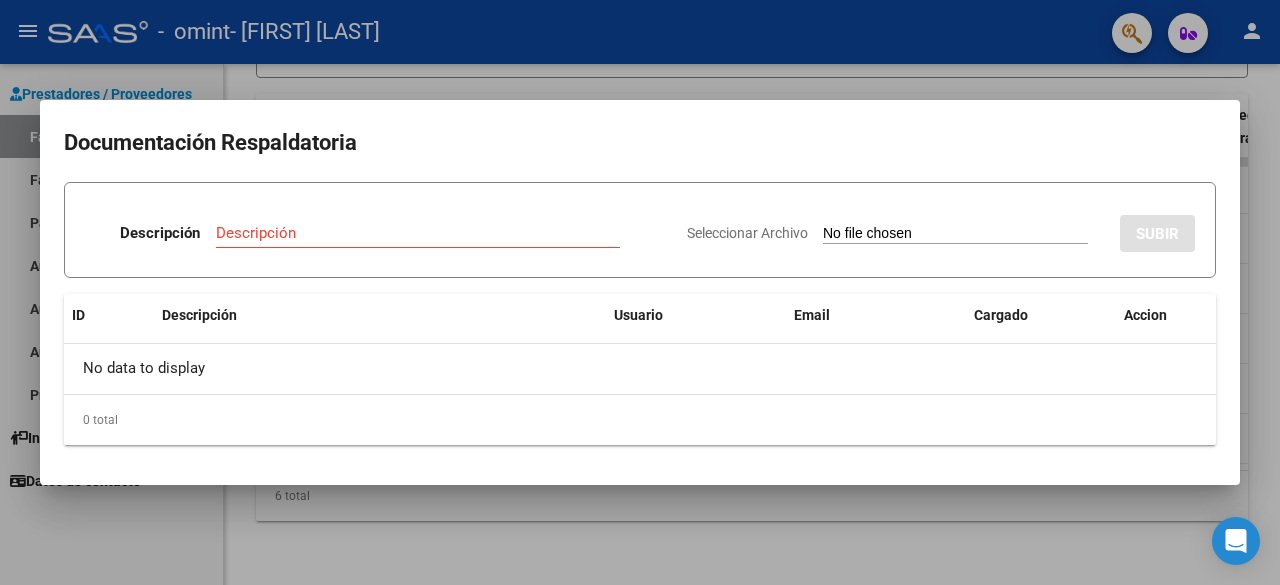 click on "Seleccionar Archivo" at bounding box center (955, 234) 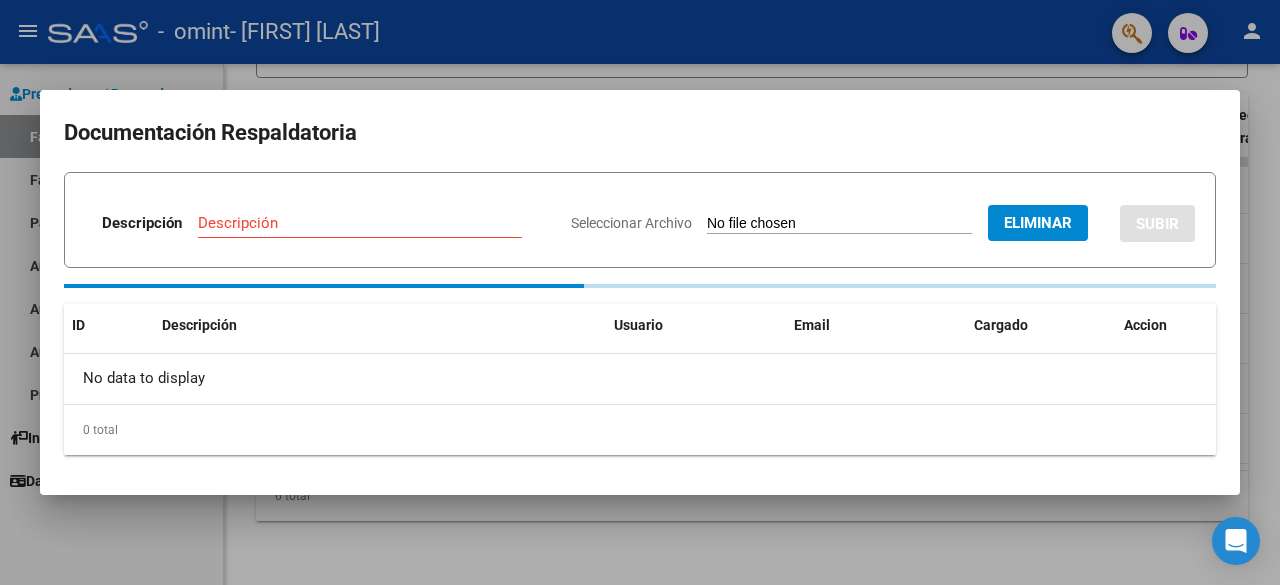 click on "Descripción" at bounding box center [360, 223] 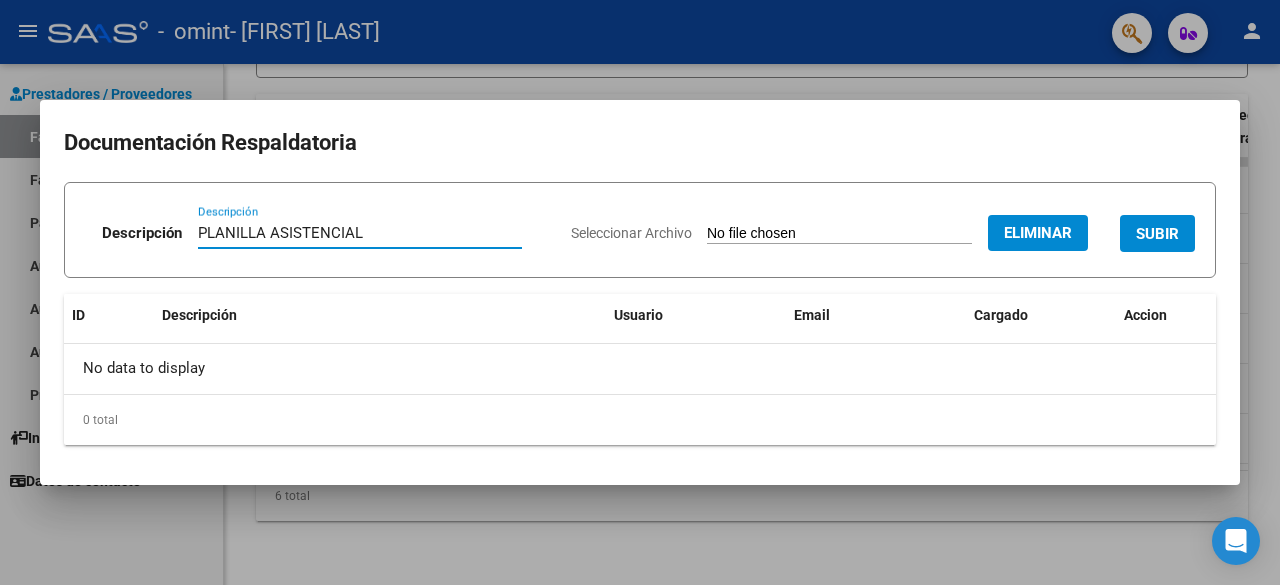 type on "PLANILLA ASISTENCIAL" 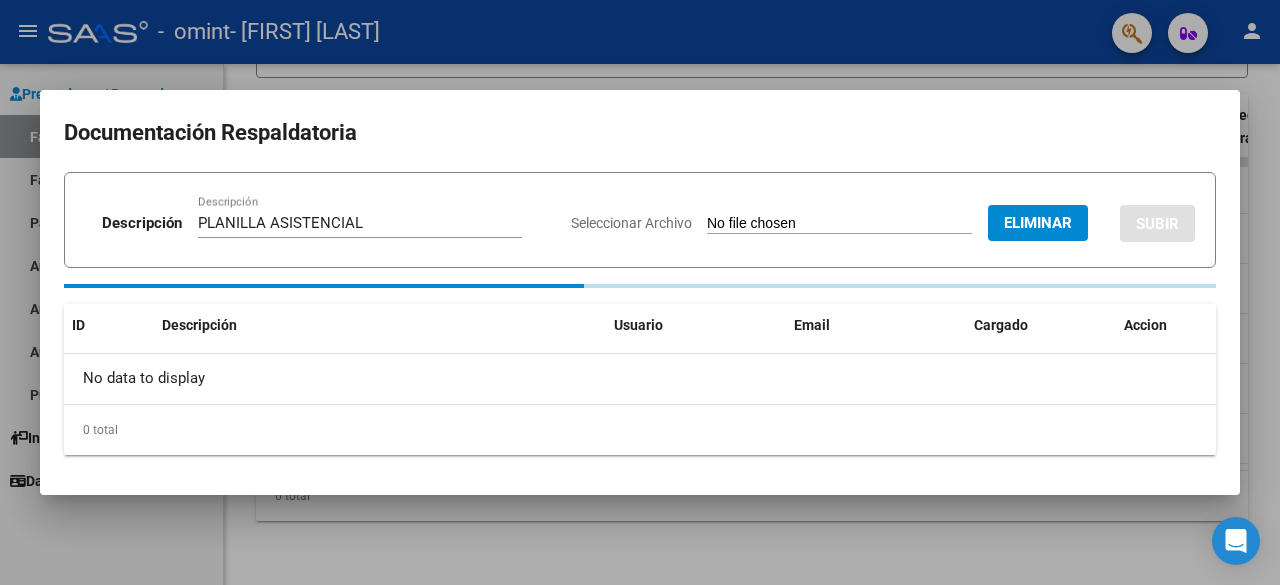 type 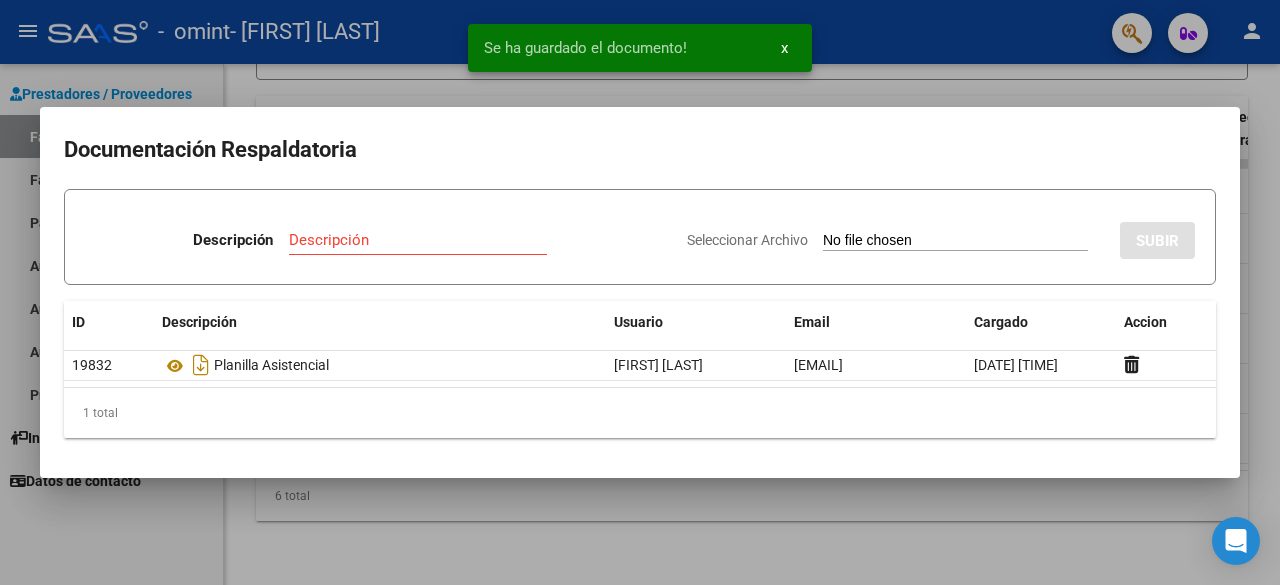 click at bounding box center [640, 292] 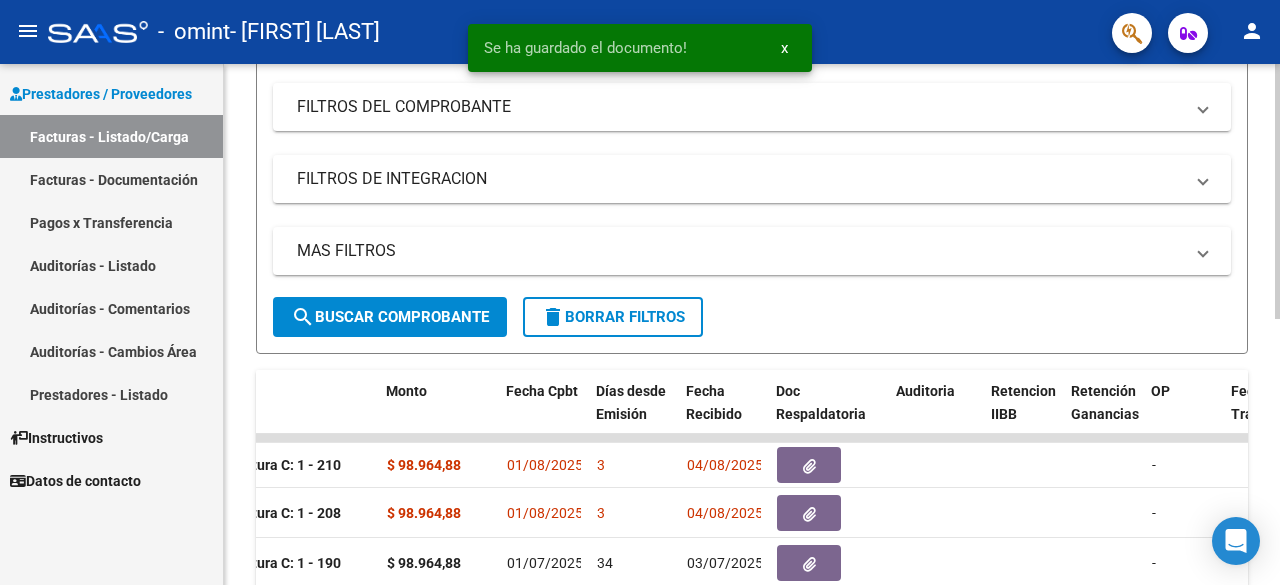 scroll, scrollTop: 544, scrollLeft: 0, axis: vertical 